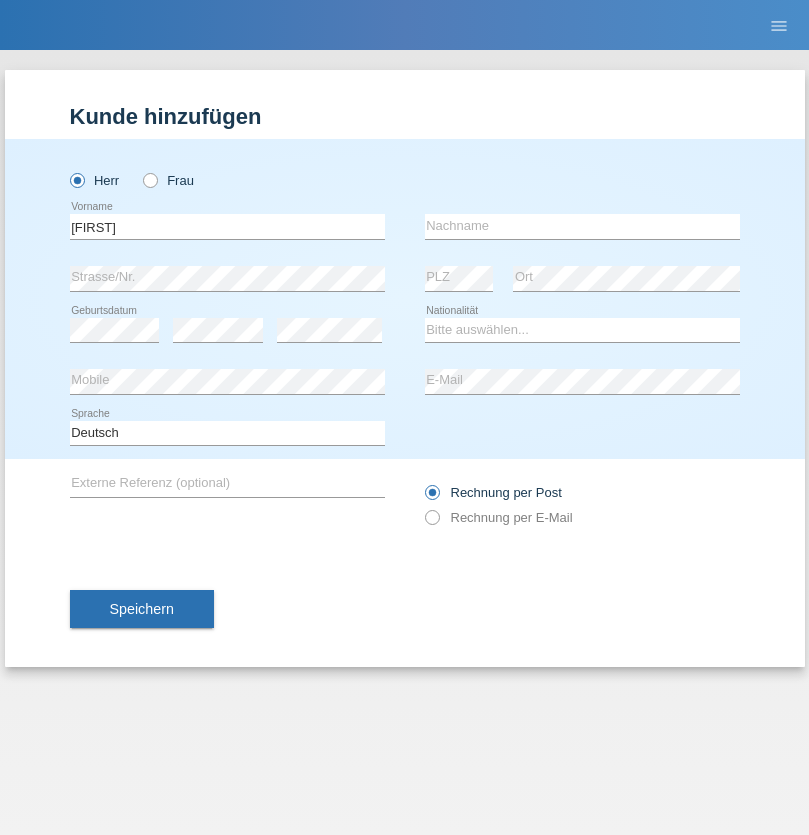 scroll, scrollTop: 0, scrollLeft: 0, axis: both 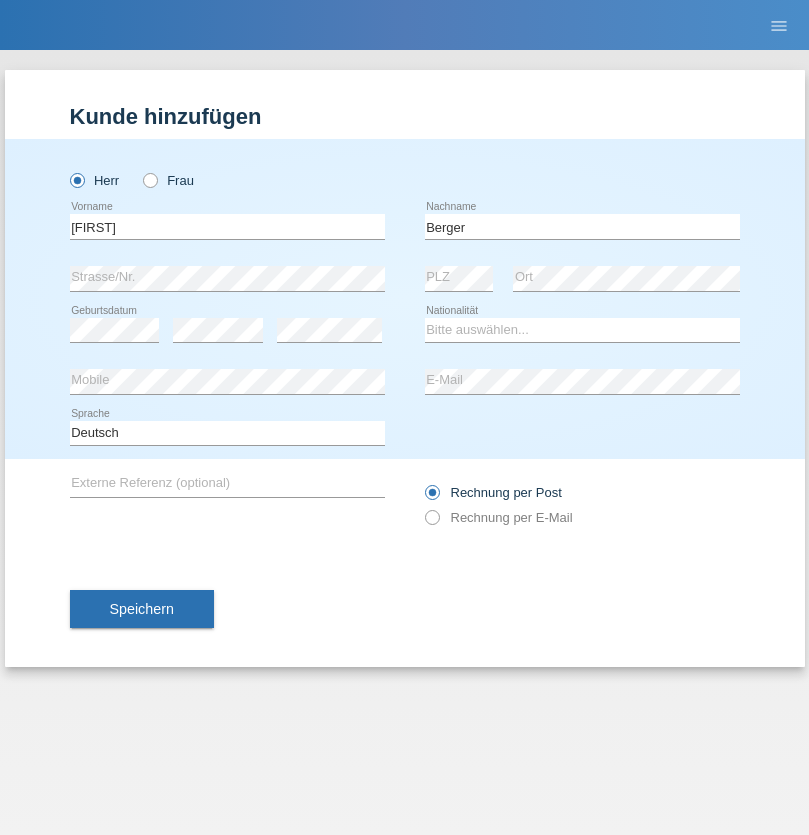 type on "Berger" 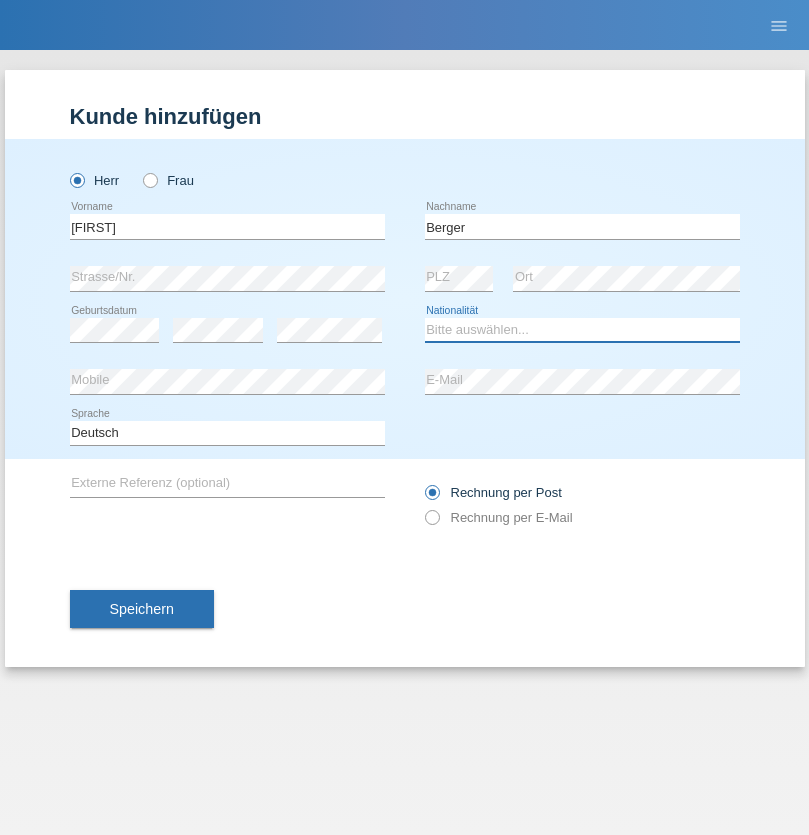 select on "CH" 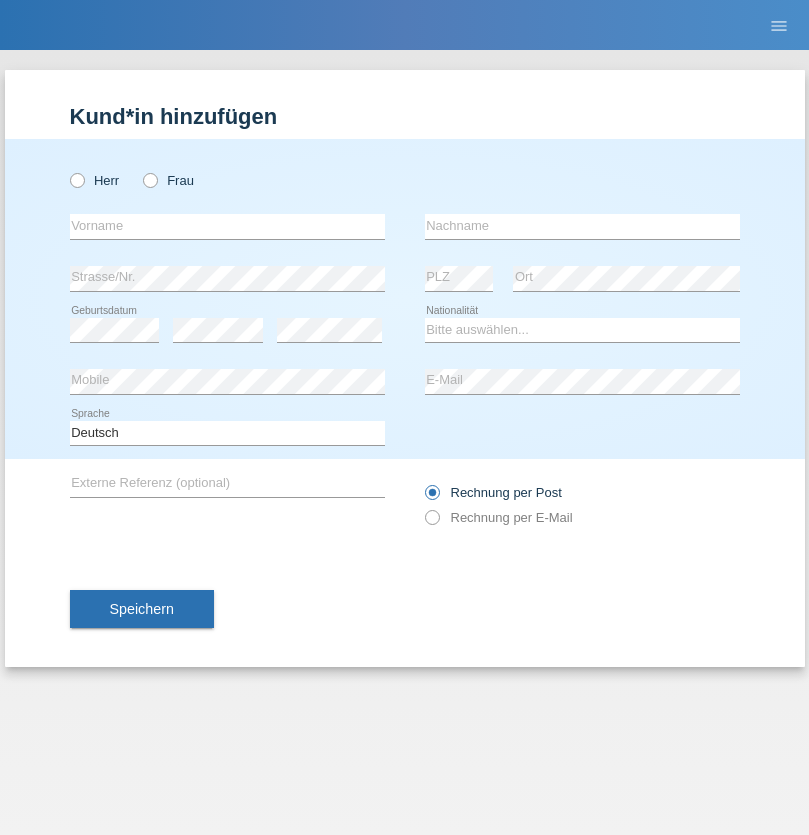 scroll, scrollTop: 0, scrollLeft: 0, axis: both 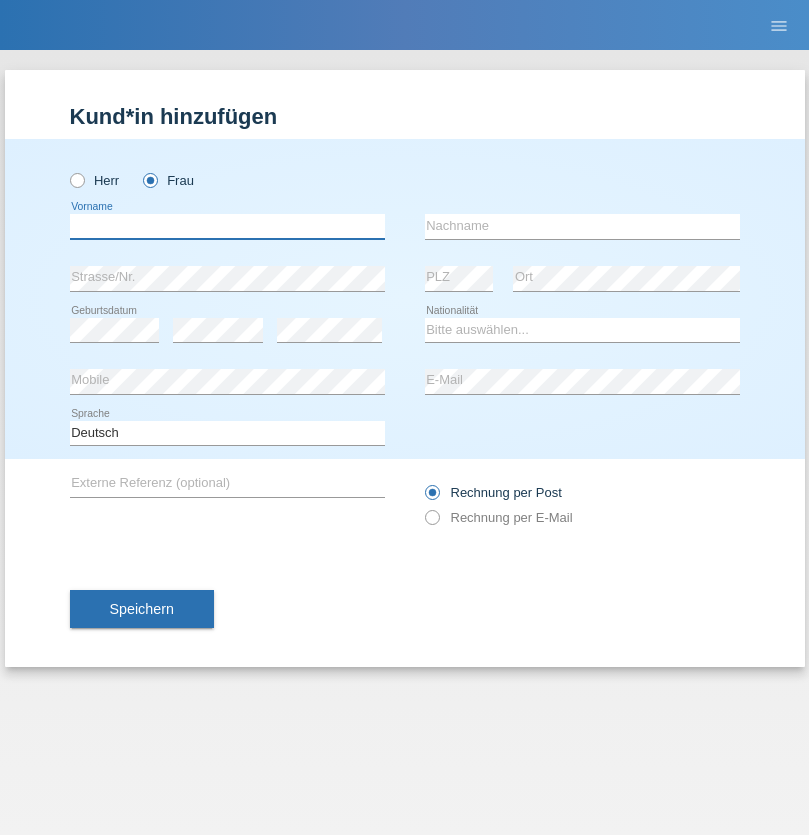 click at bounding box center [227, 226] 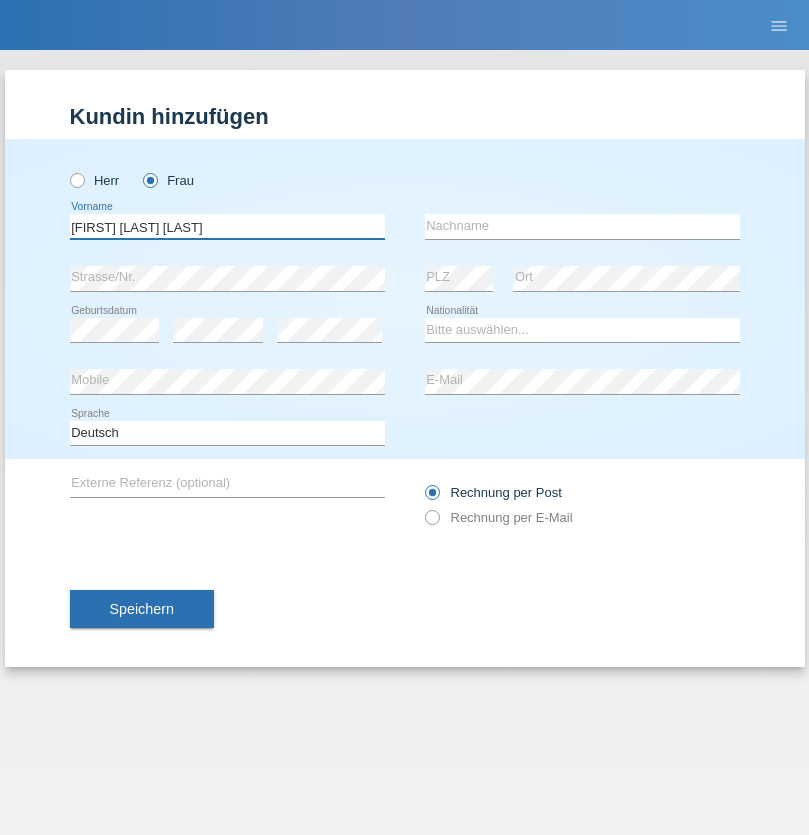 type on "Teixeira da Silva Moço" 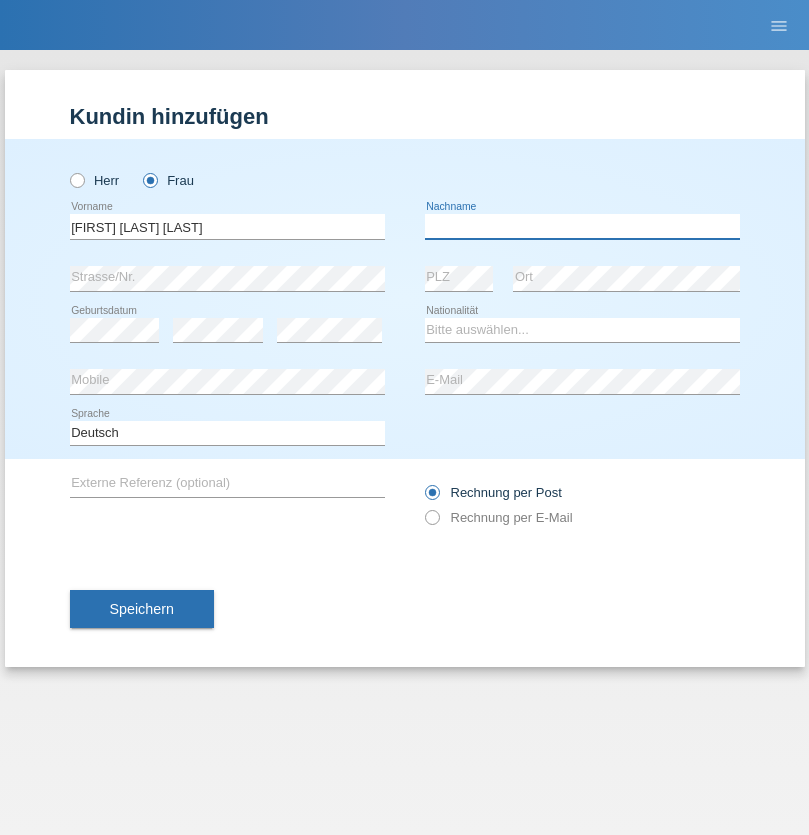 click at bounding box center (582, 226) 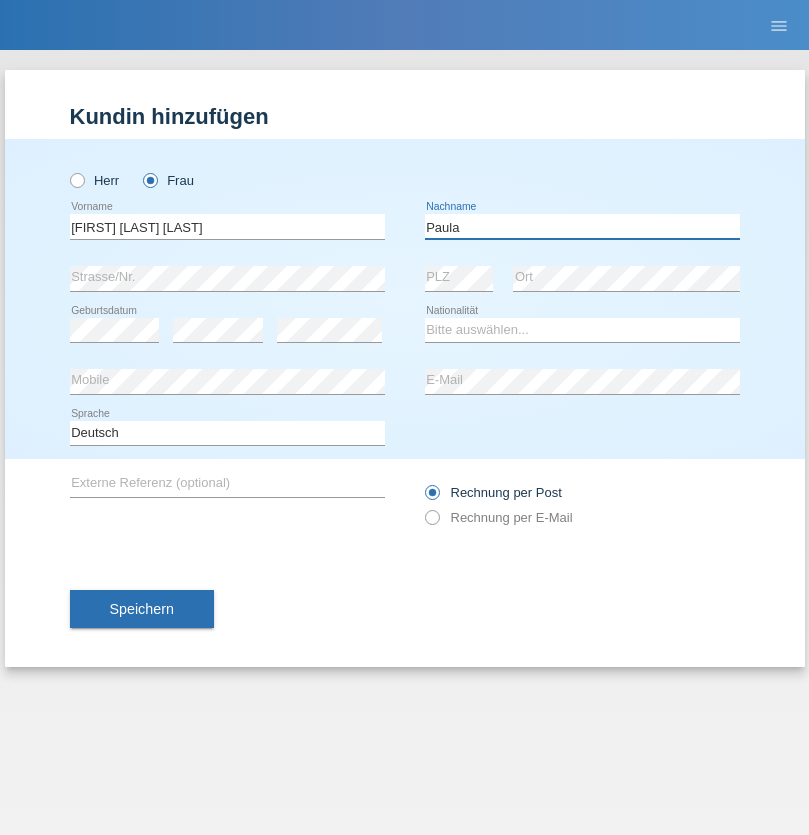 type on "Paula" 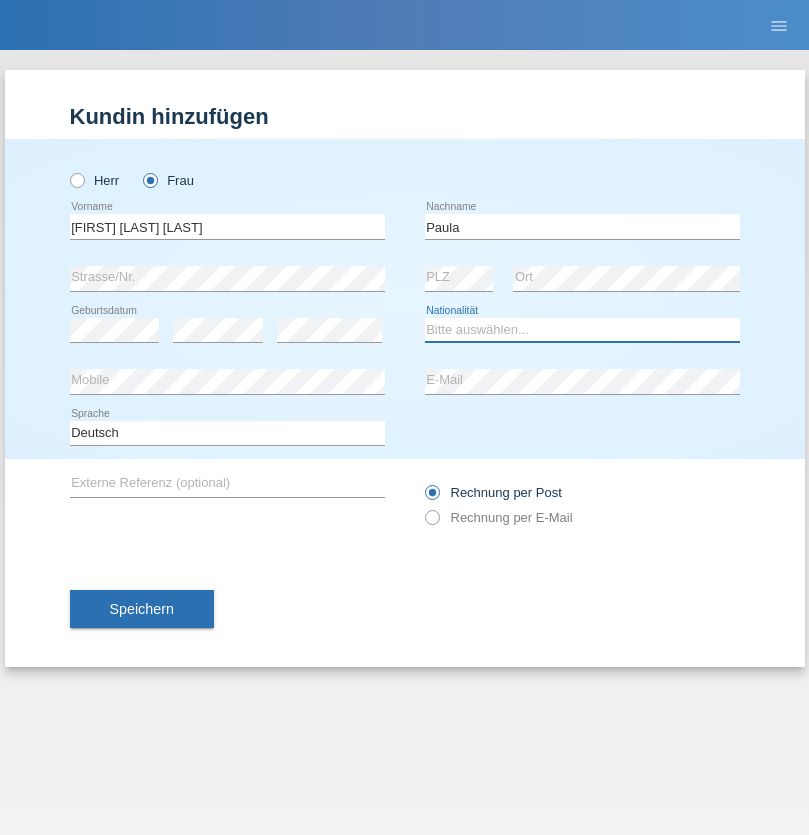 select on "PT" 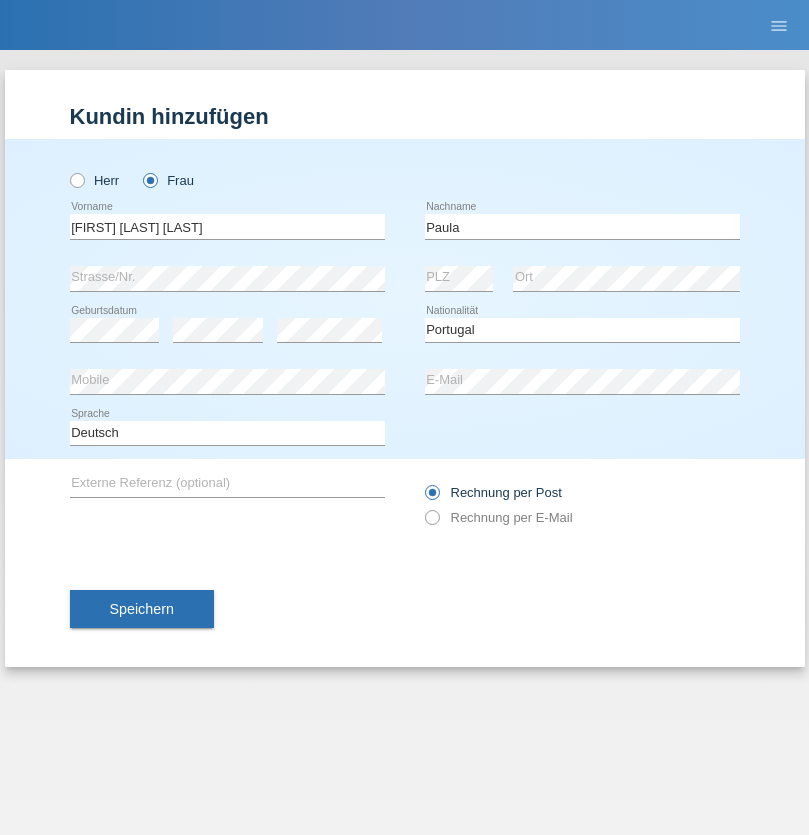 select on "C" 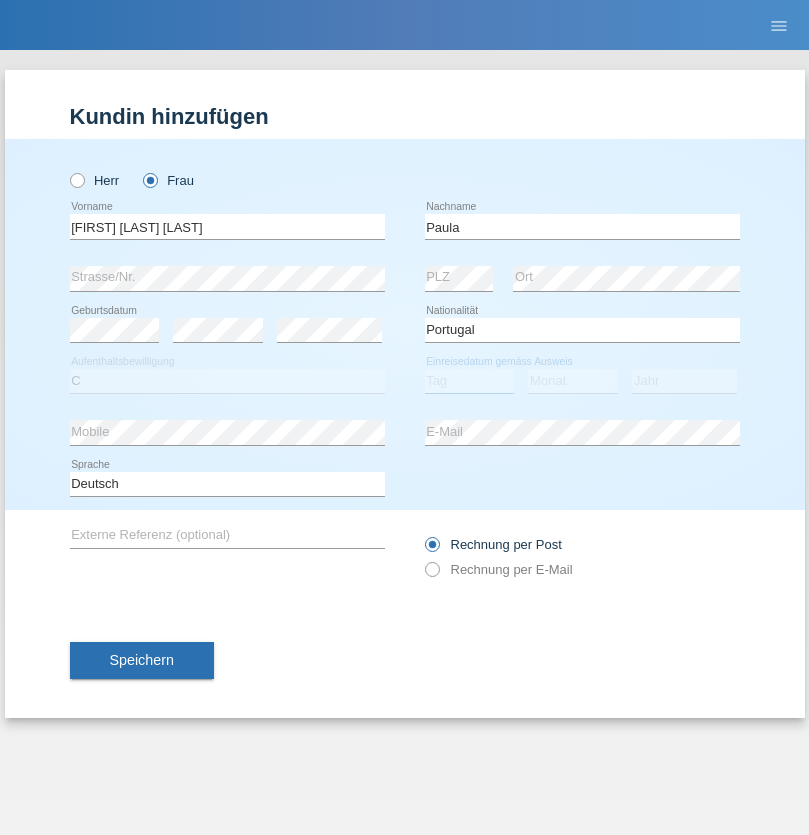 select on "28" 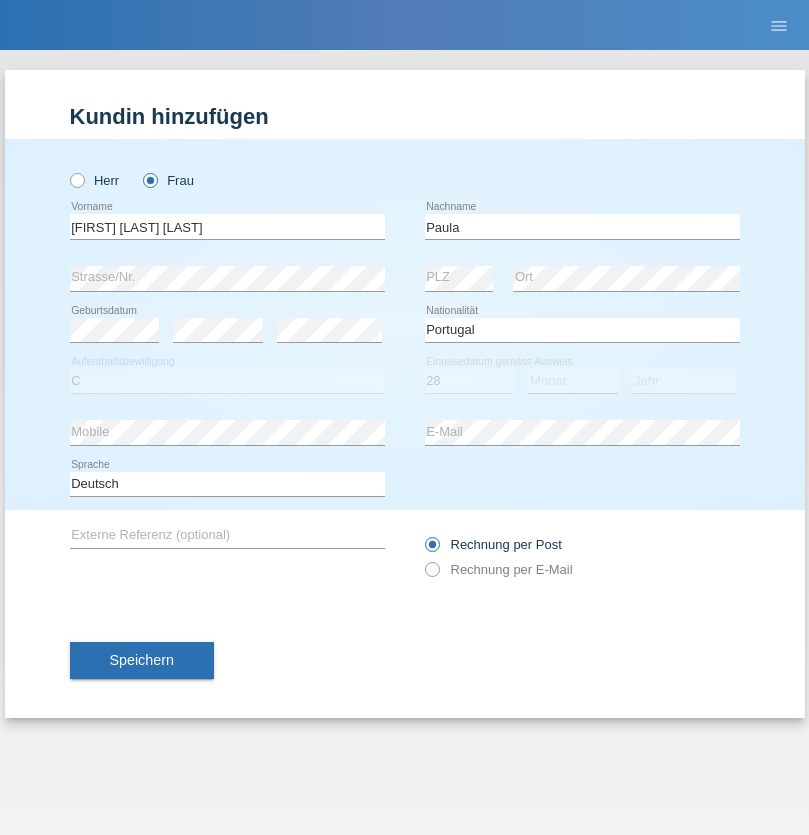 select on "03" 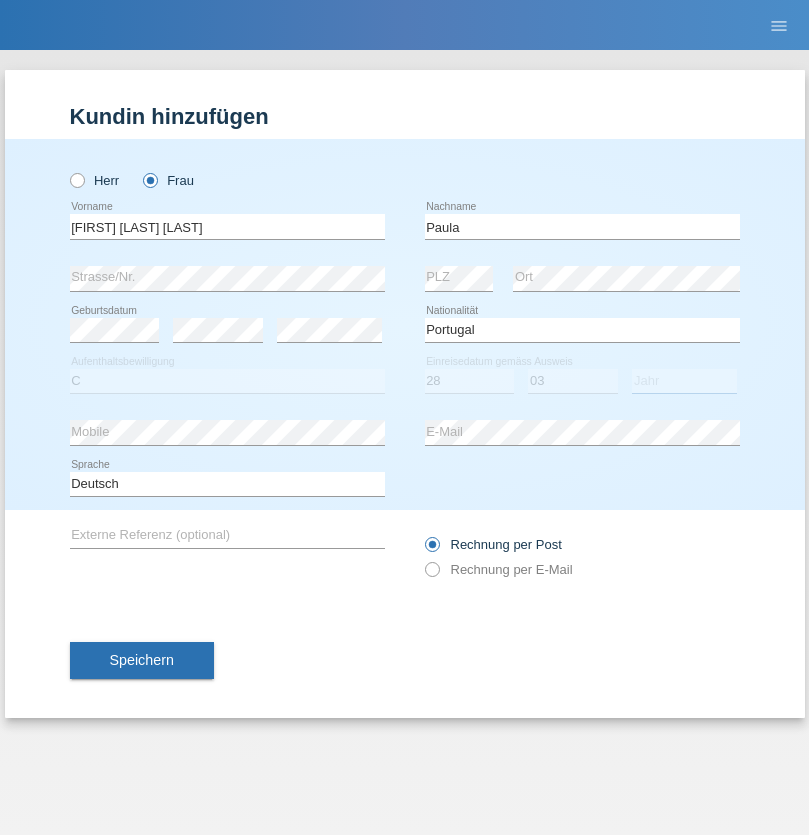 select on "2005" 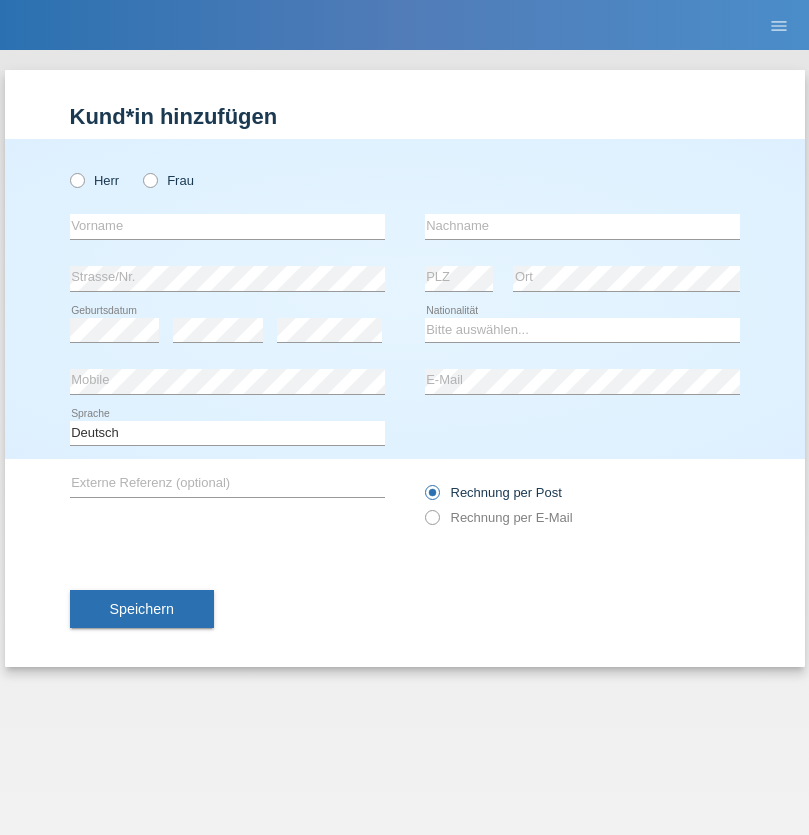 scroll, scrollTop: 0, scrollLeft: 0, axis: both 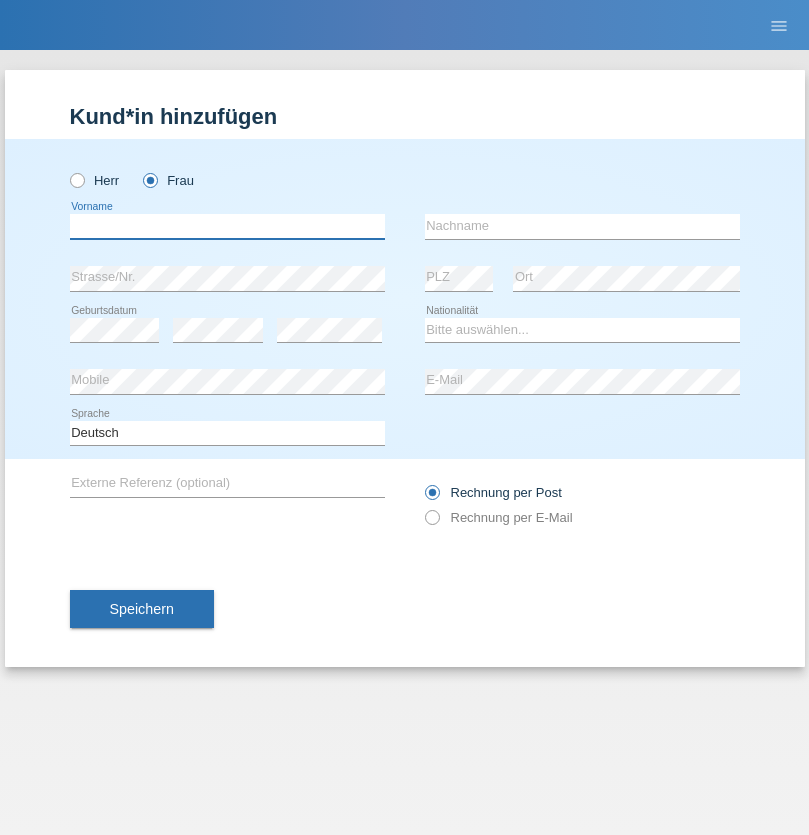 click at bounding box center (227, 226) 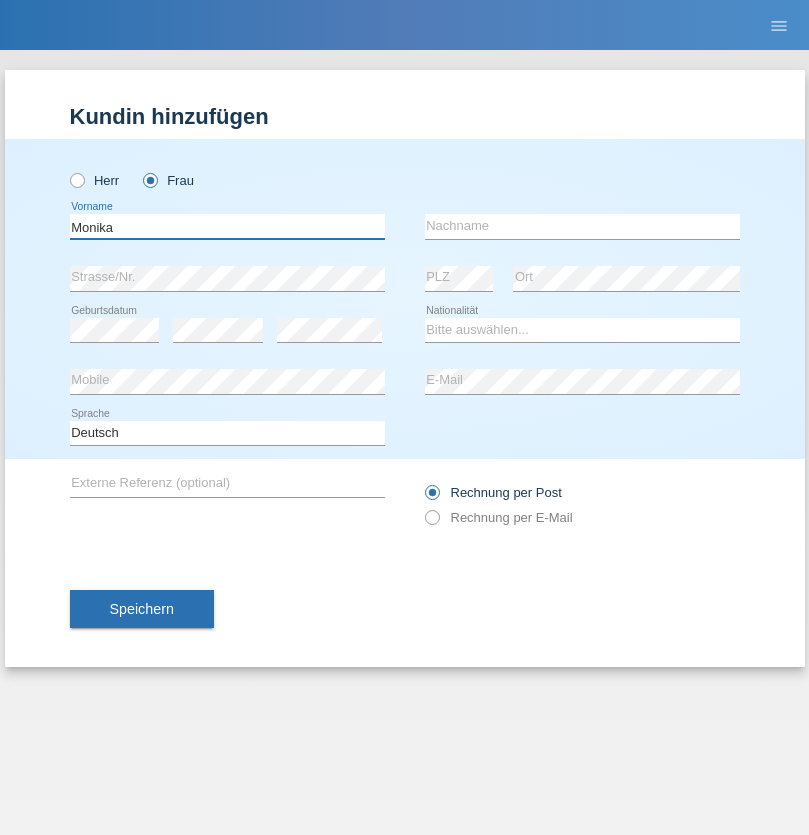 type on "Monika" 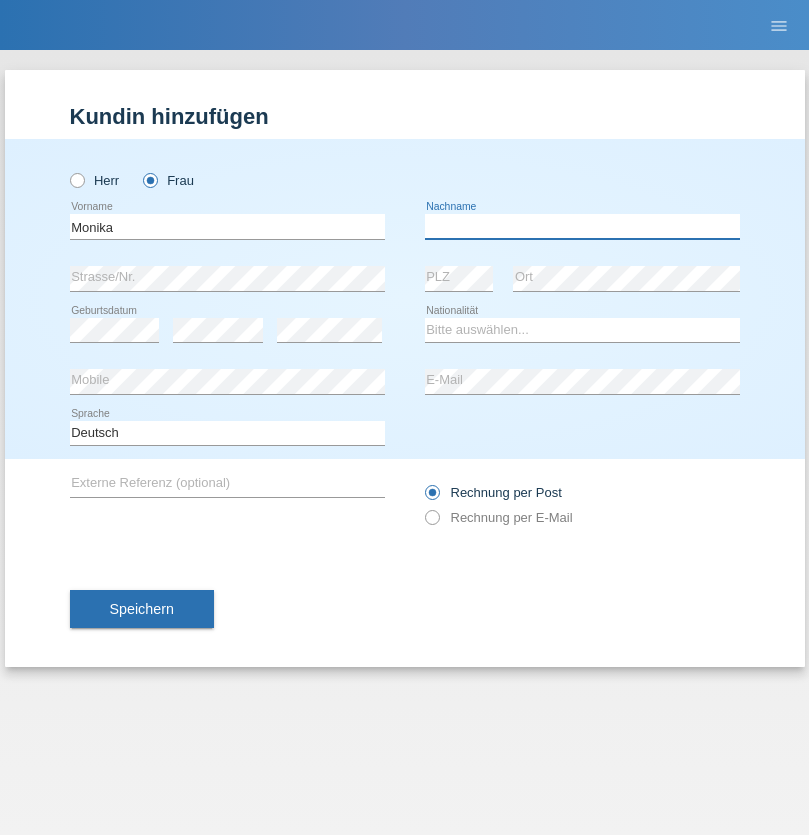 click at bounding box center (582, 226) 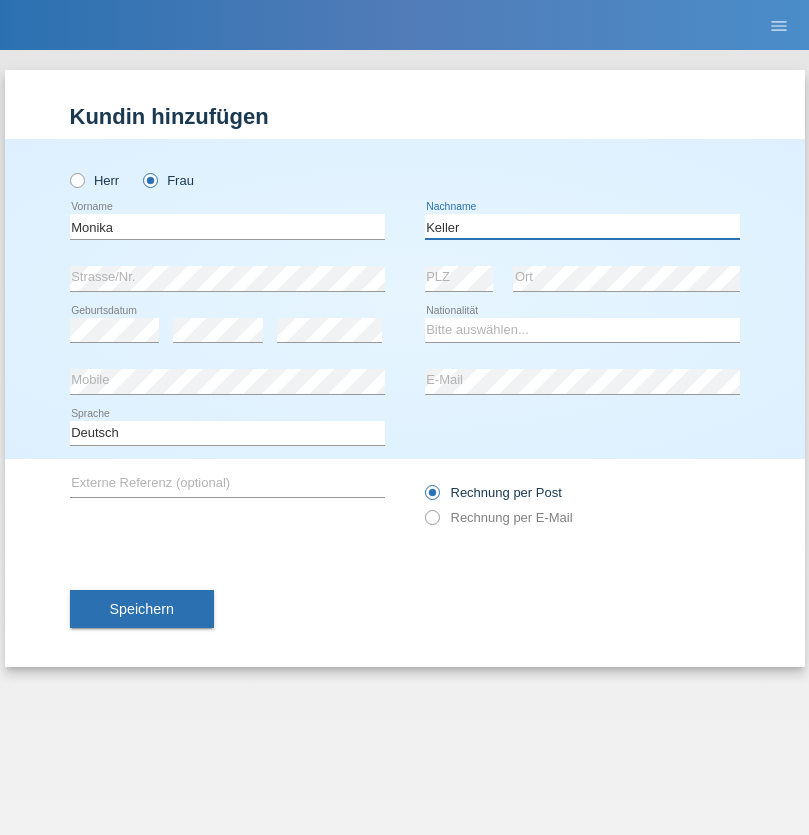 type on "Keller" 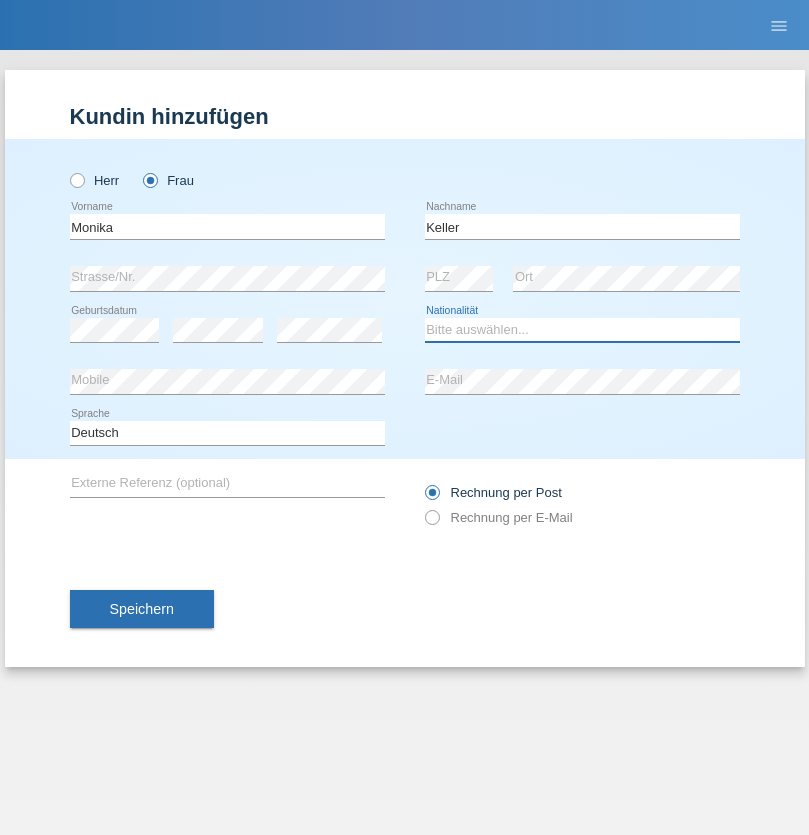 select on "CH" 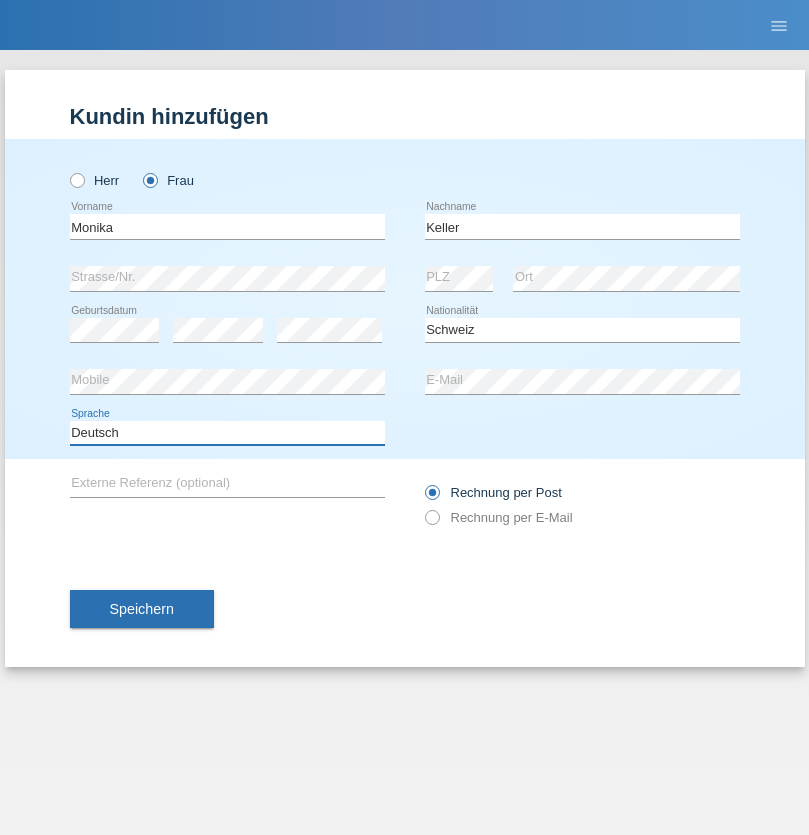 select on "en" 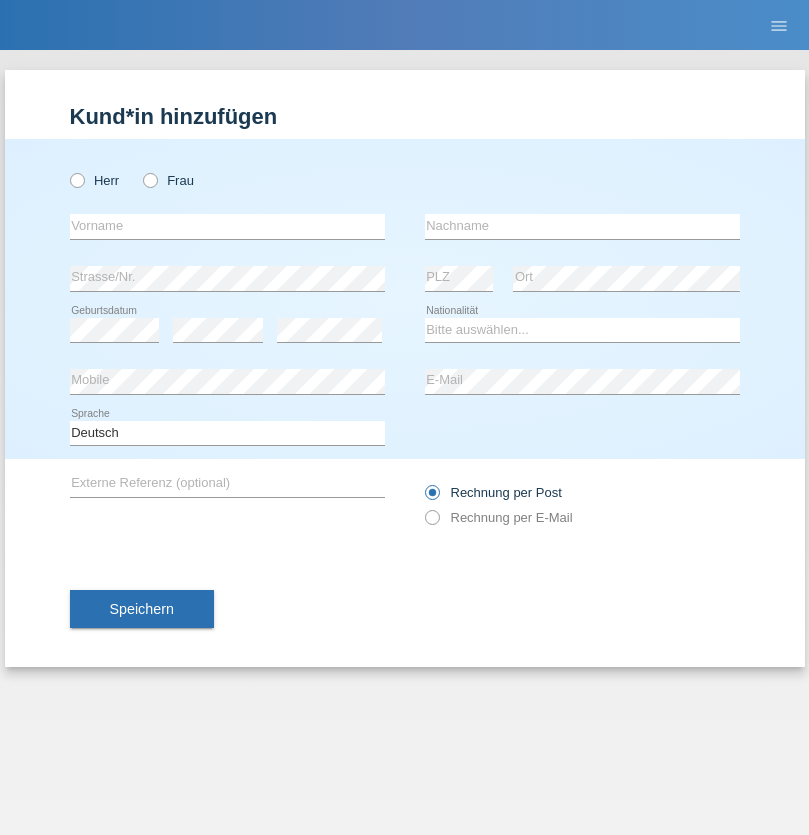 scroll, scrollTop: 0, scrollLeft: 0, axis: both 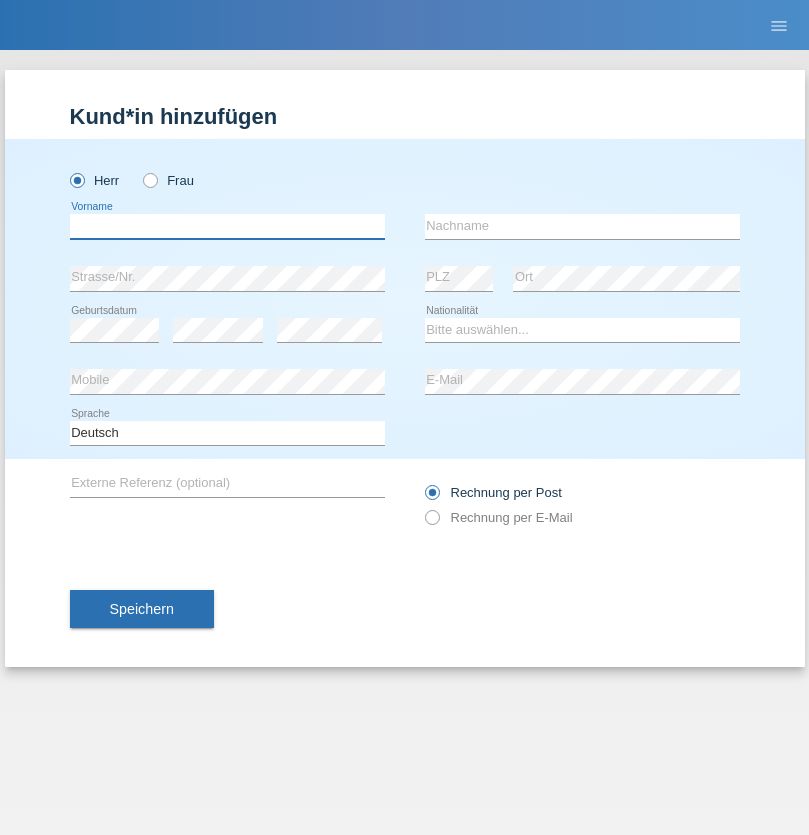 click at bounding box center (227, 226) 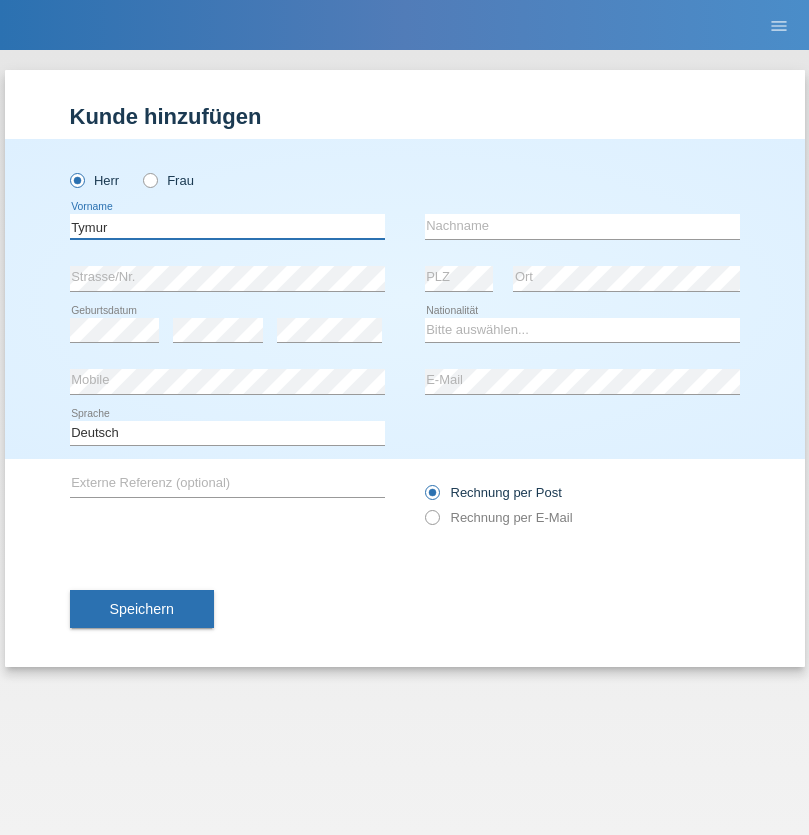 type on "Tymur" 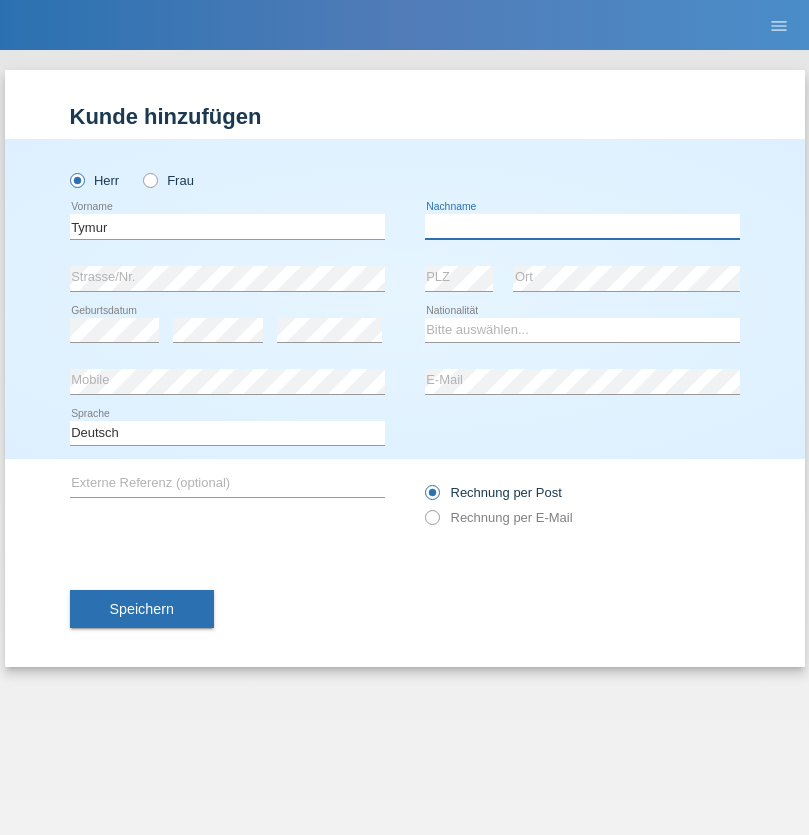 click at bounding box center [582, 226] 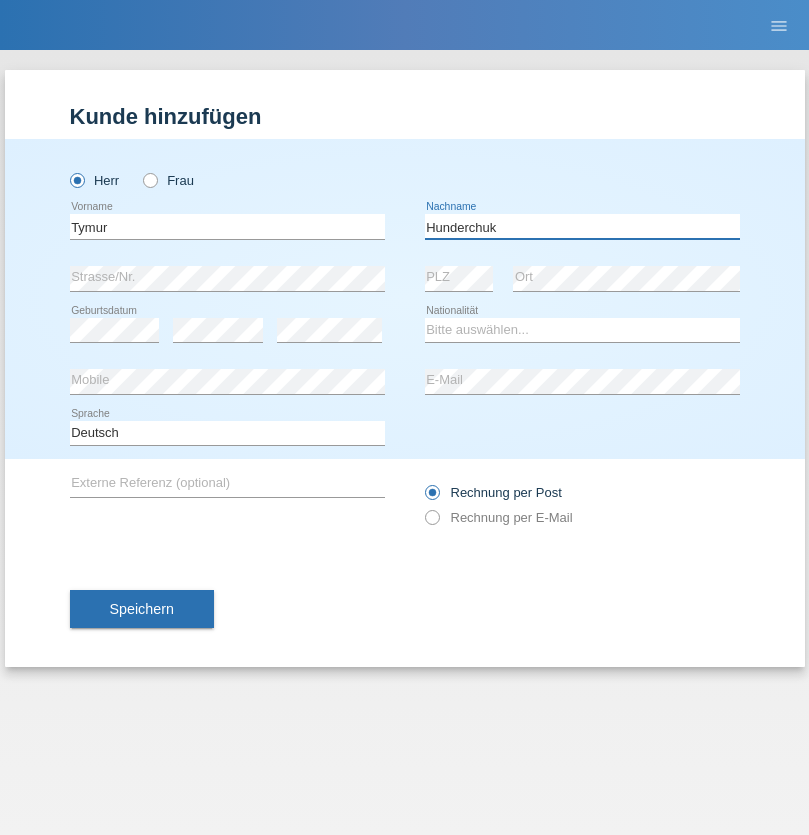 type on "Hunderchuk" 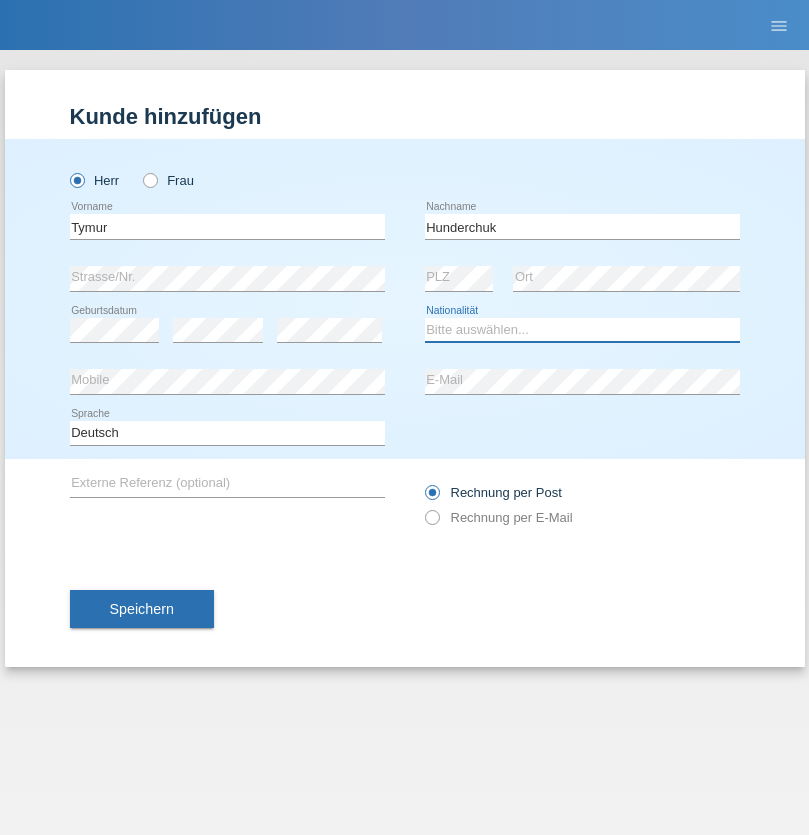 select on "UA" 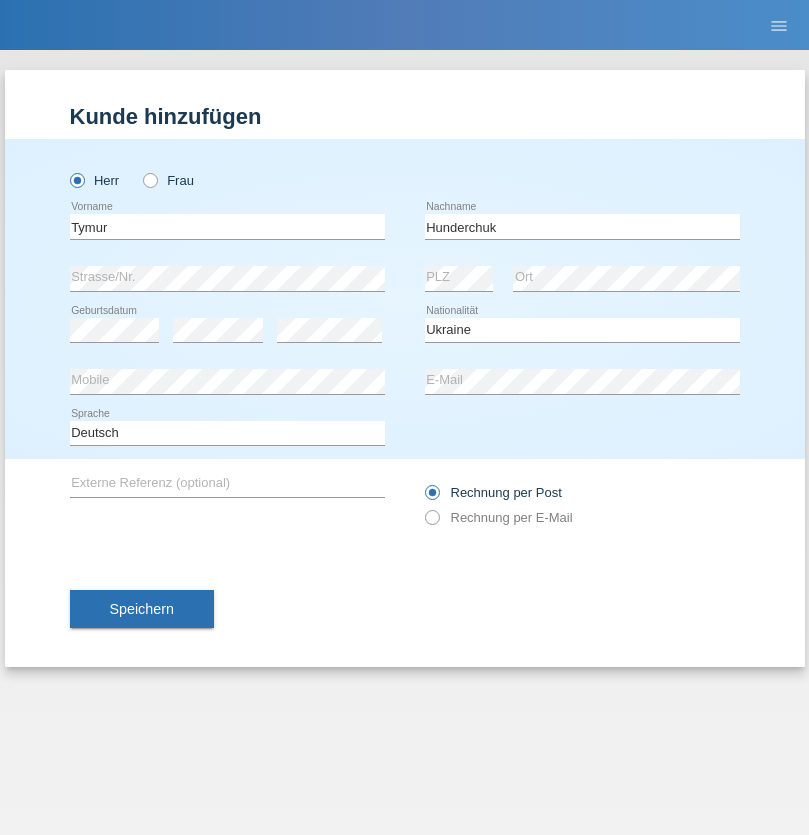 select on "C" 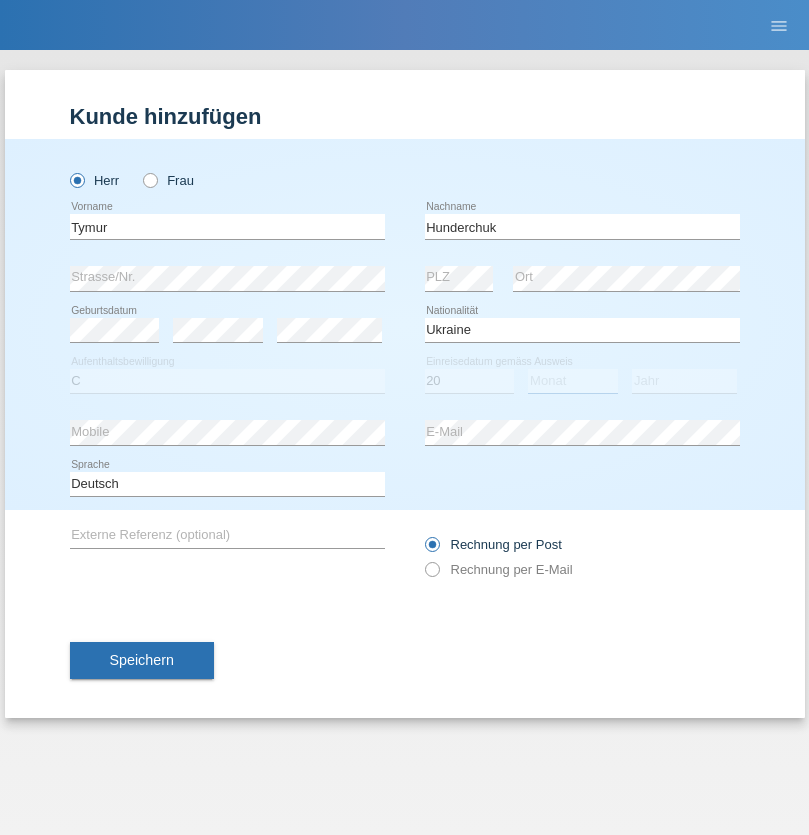 select on "08" 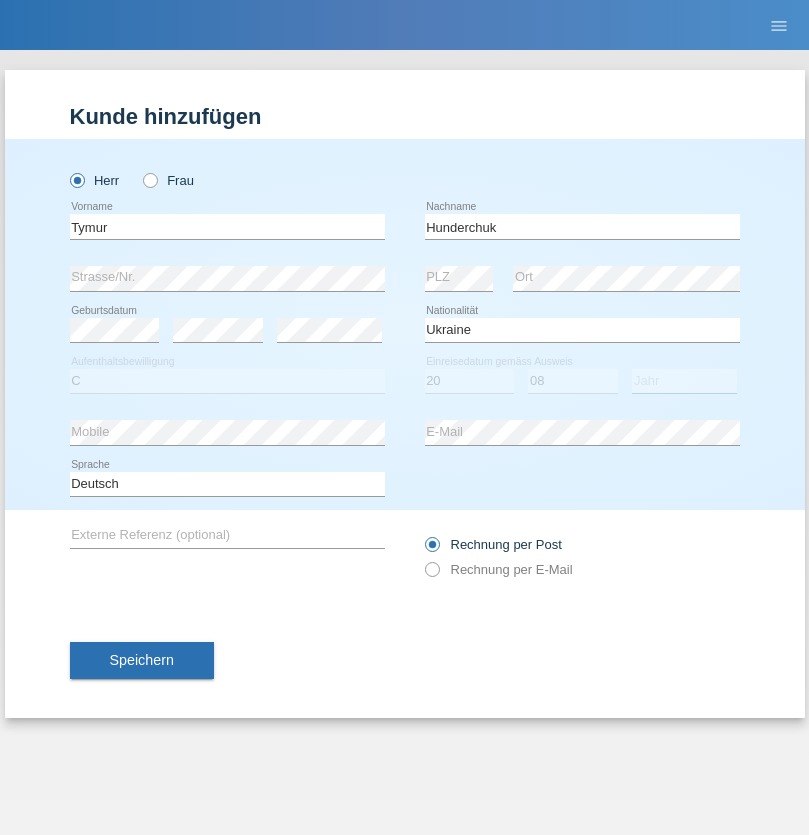 select on "2021" 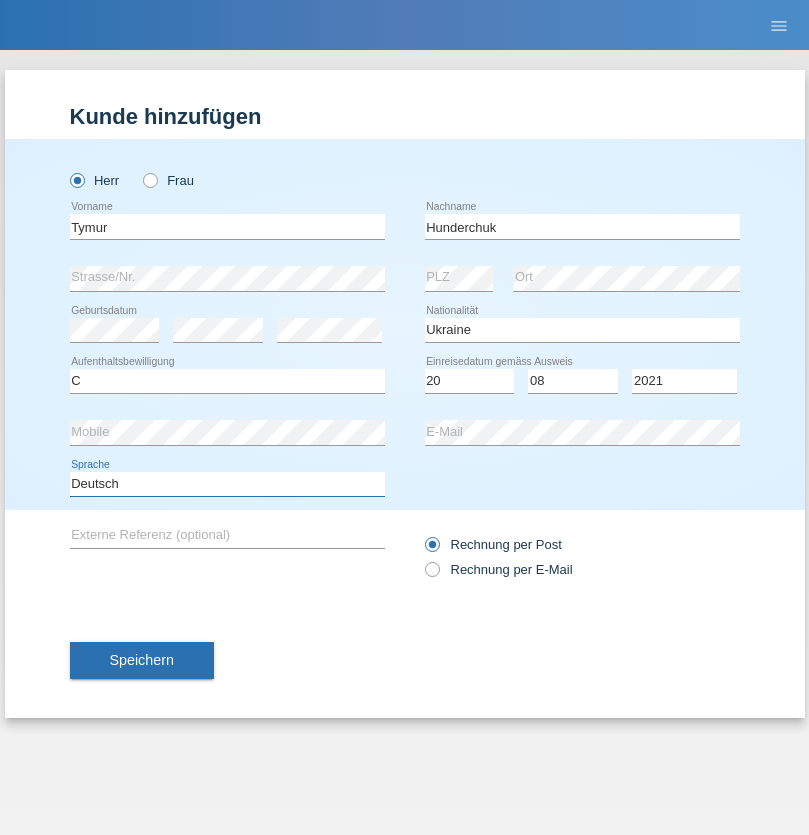 select on "en" 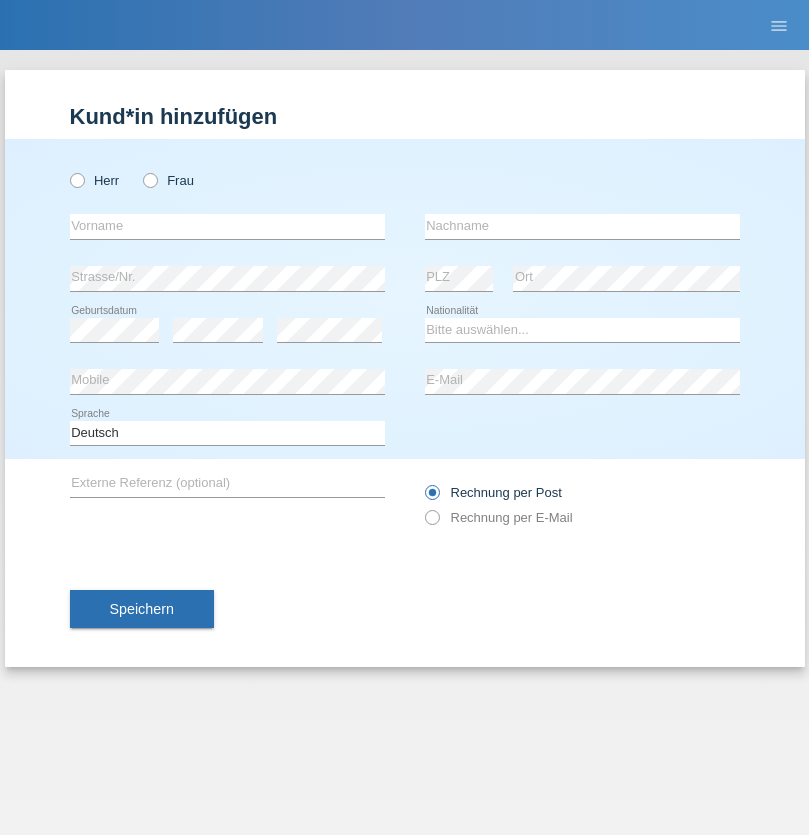 scroll, scrollTop: 0, scrollLeft: 0, axis: both 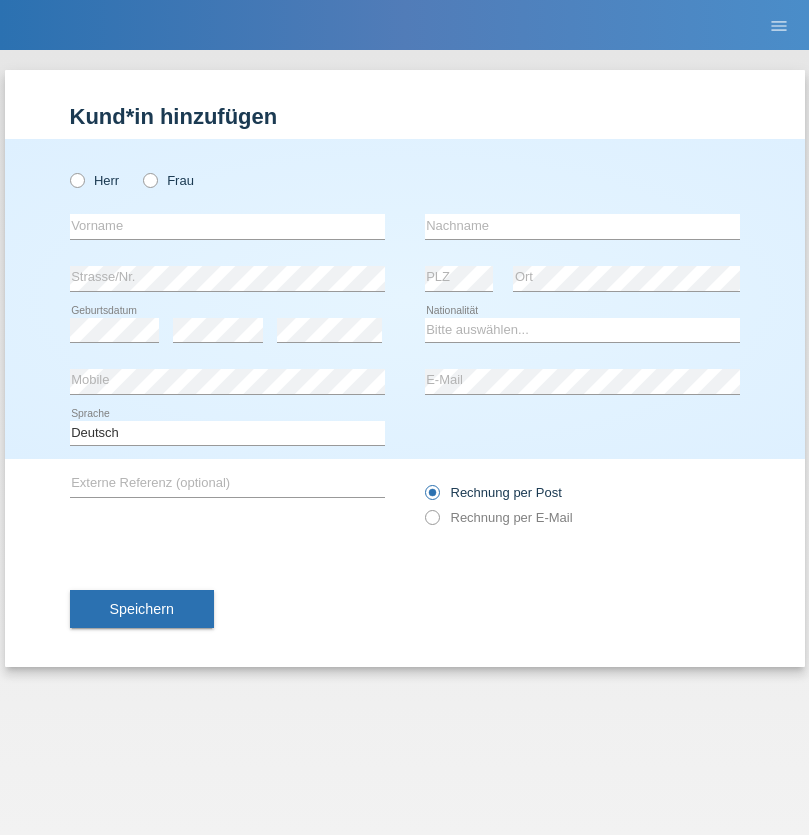 radio on "true" 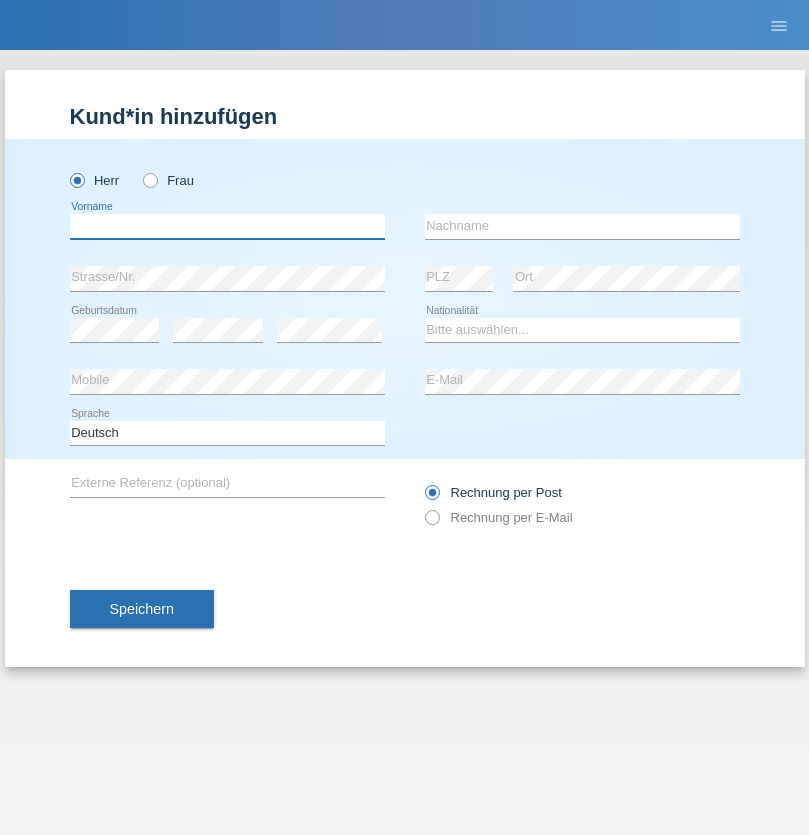 click at bounding box center (227, 226) 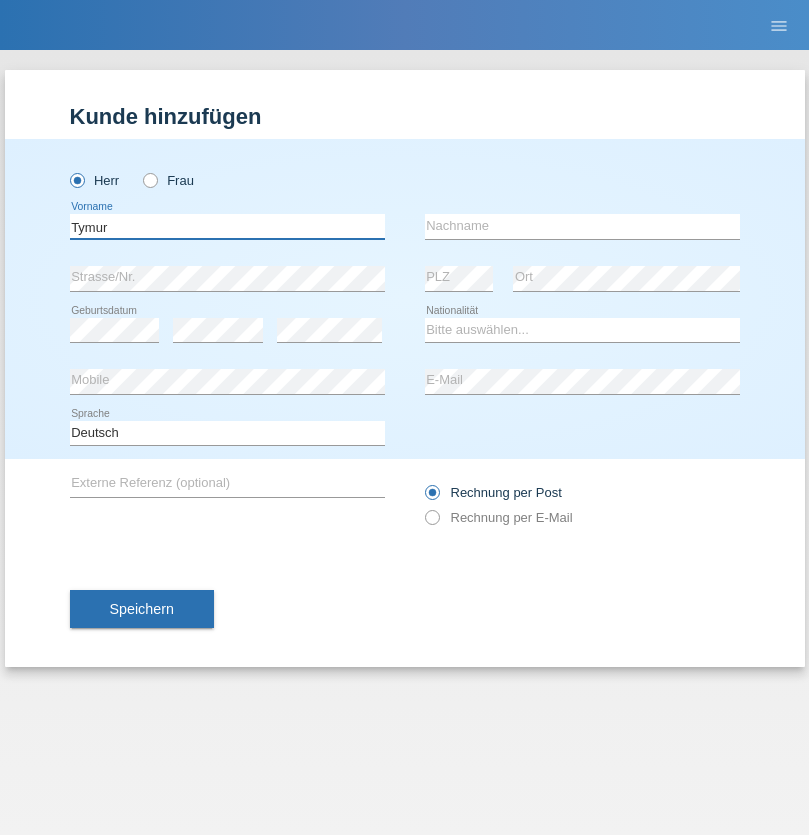 type on "Tymur" 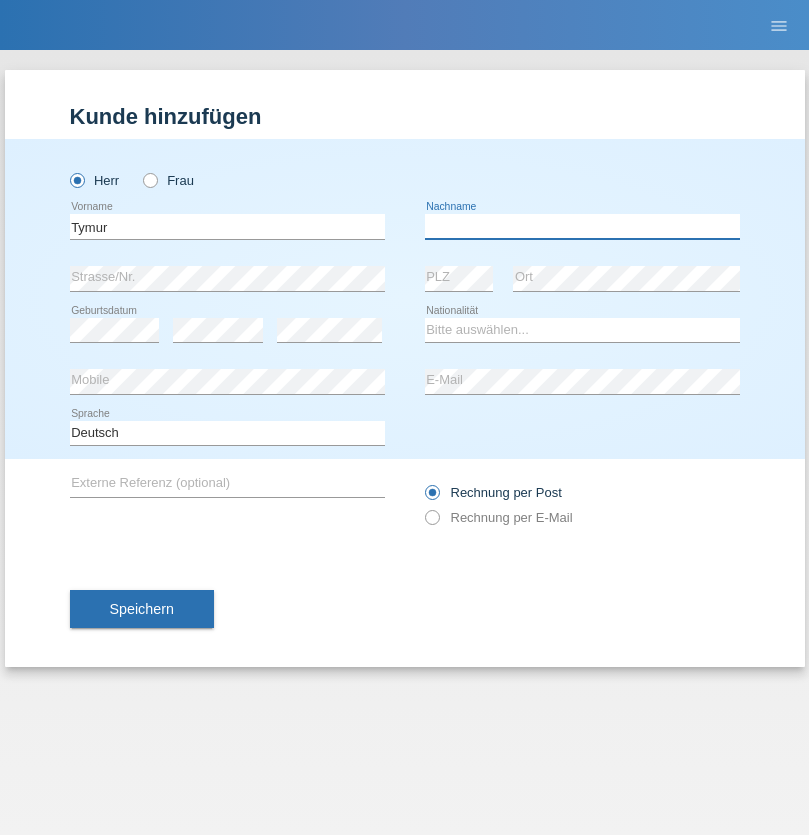 click at bounding box center (582, 226) 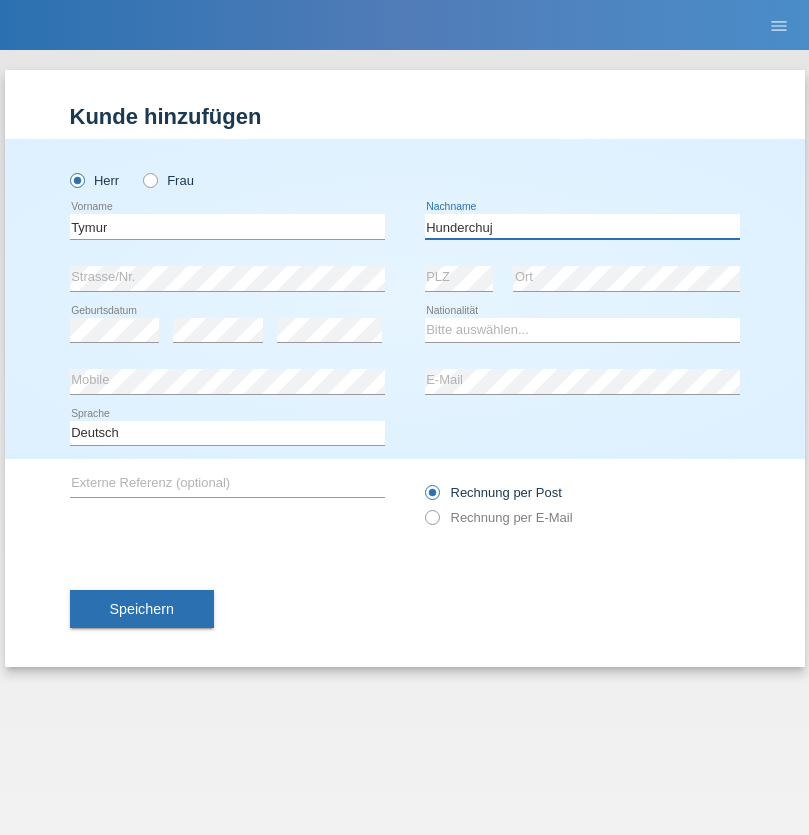 type on "Hunderchuj" 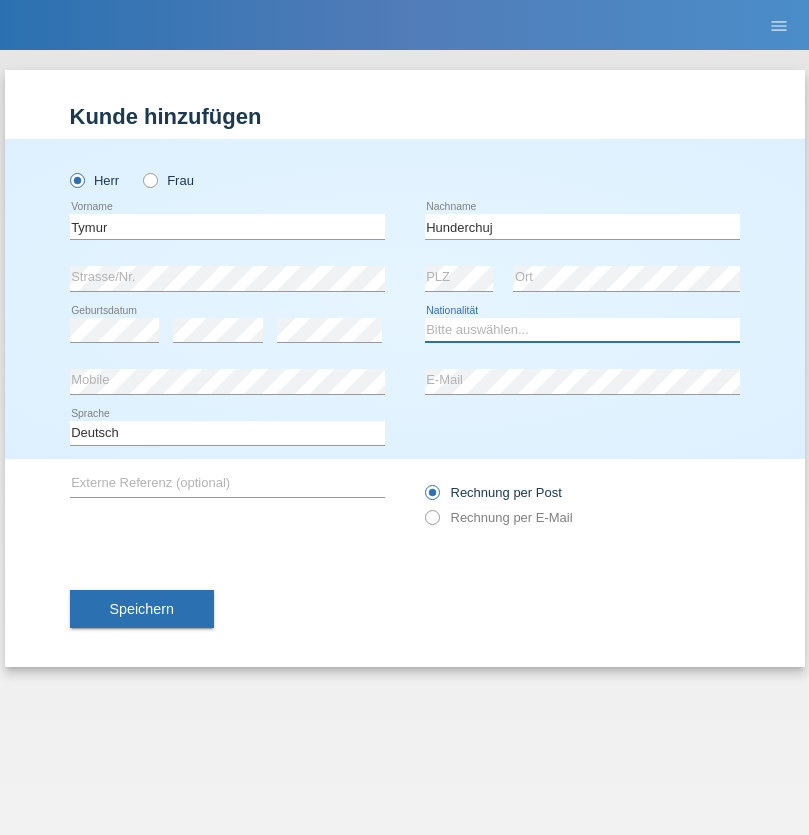select on "UA" 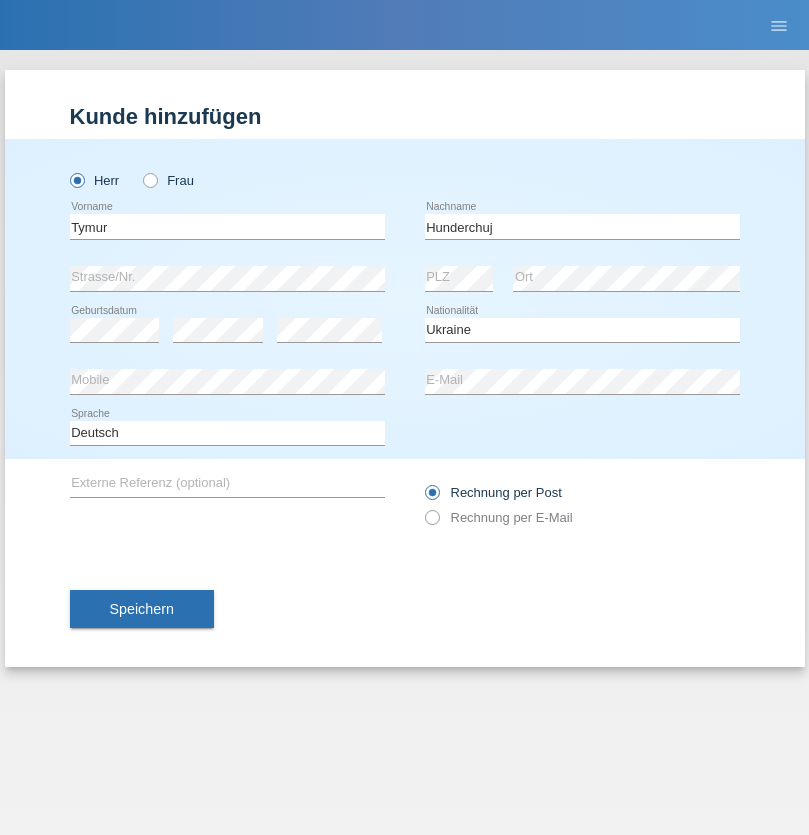 select on "C" 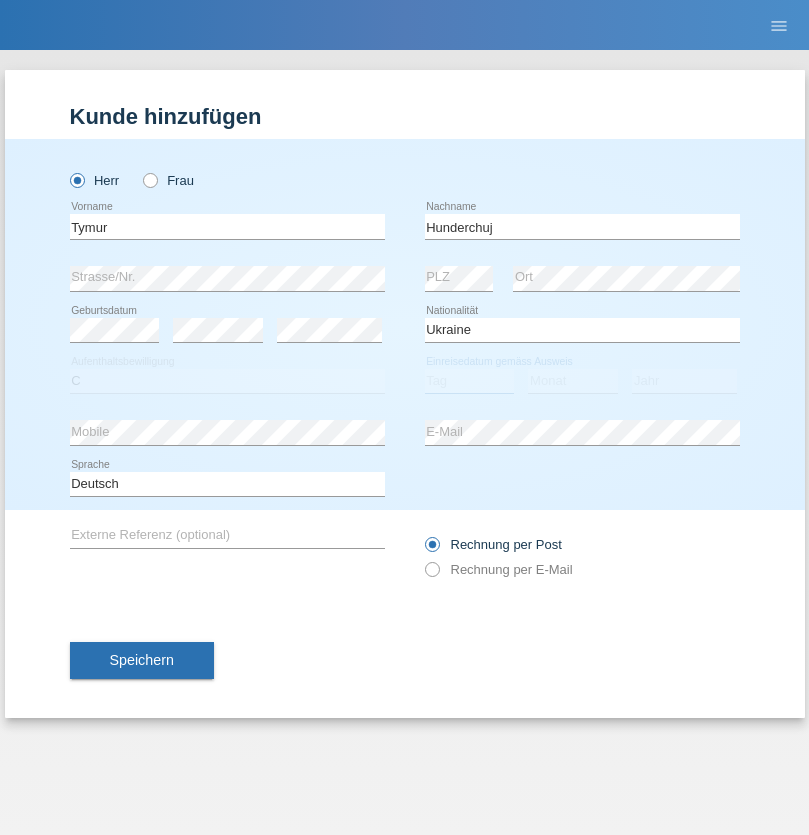 select on "20" 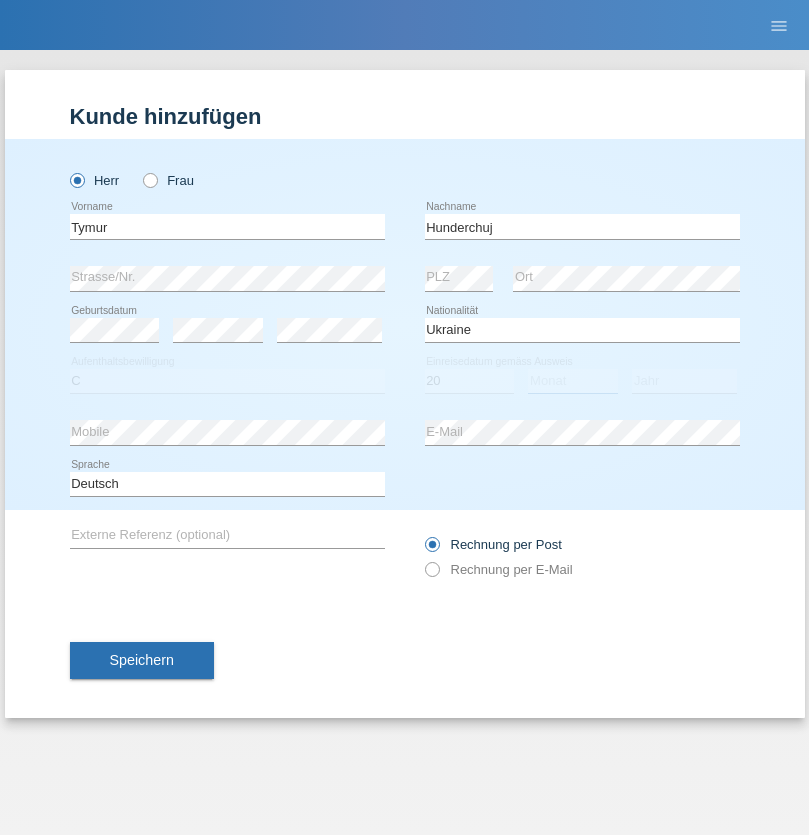 select on "08" 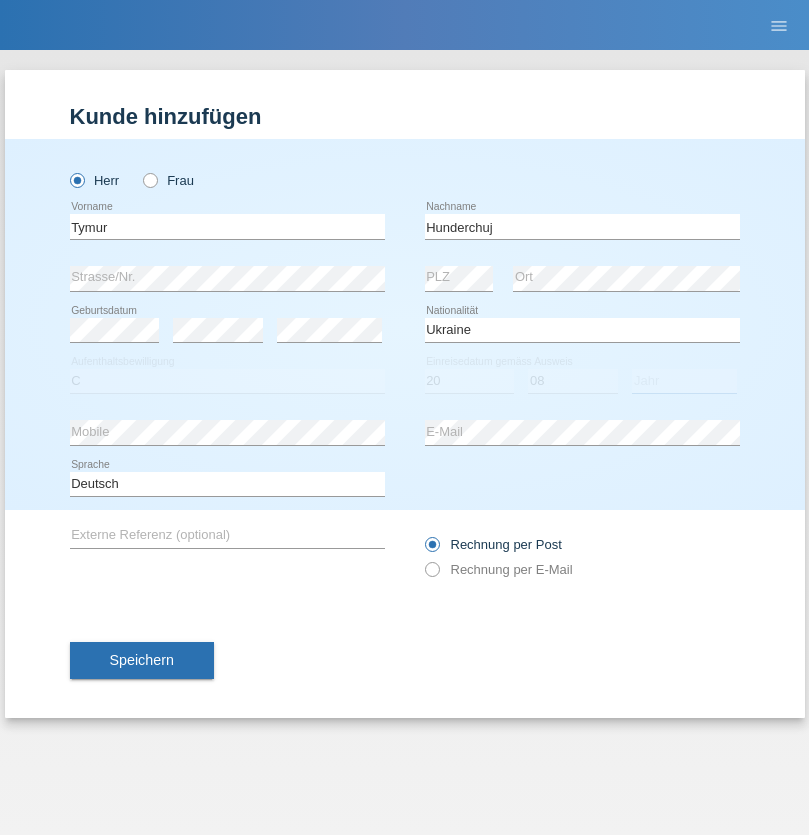 select on "2021" 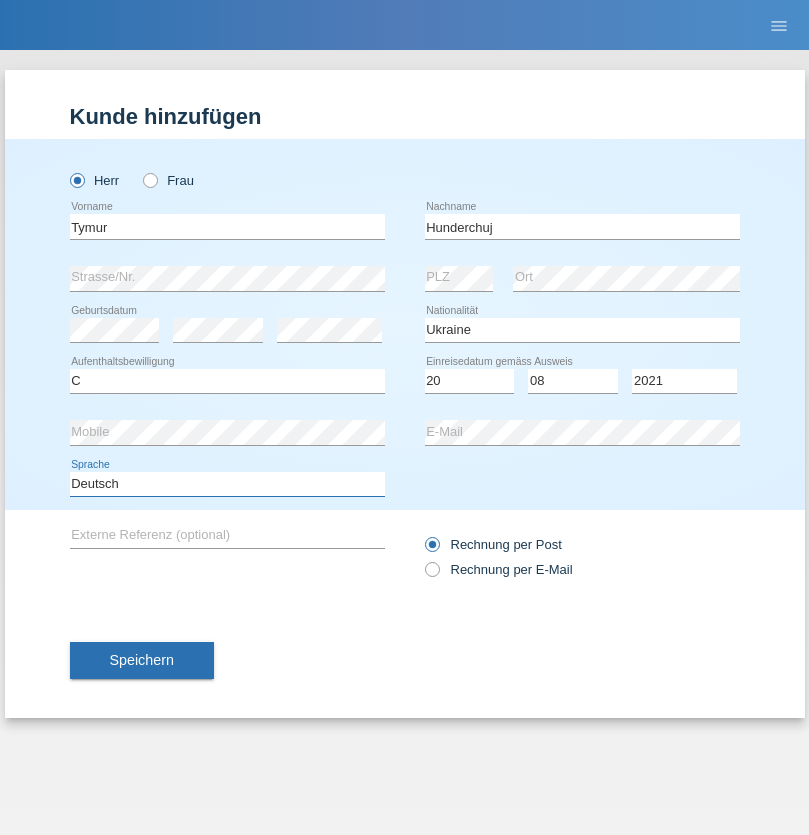 select on "en" 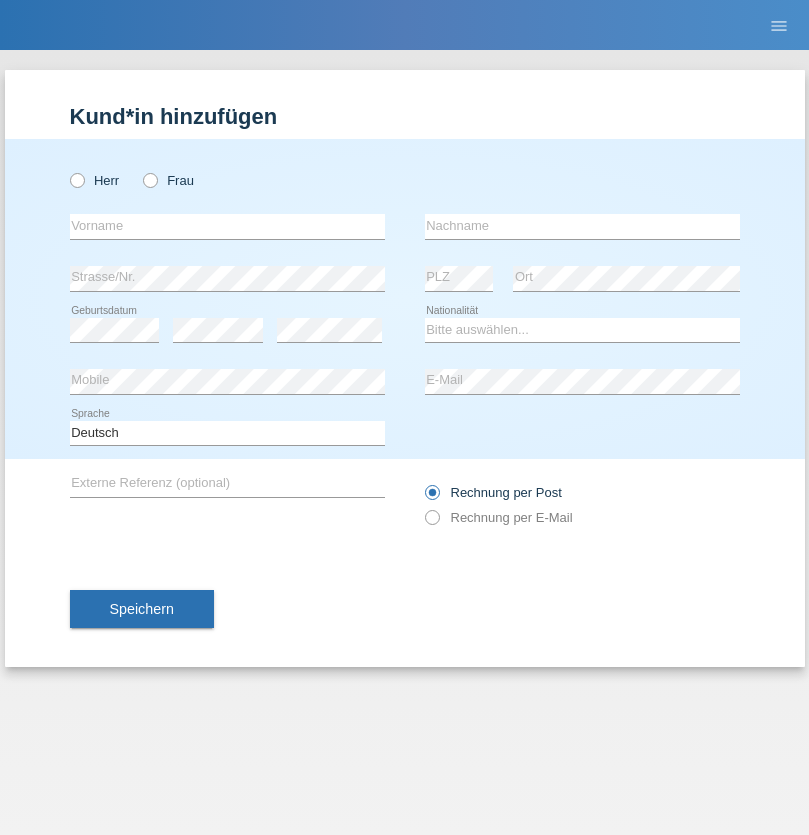 scroll, scrollTop: 0, scrollLeft: 0, axis: both 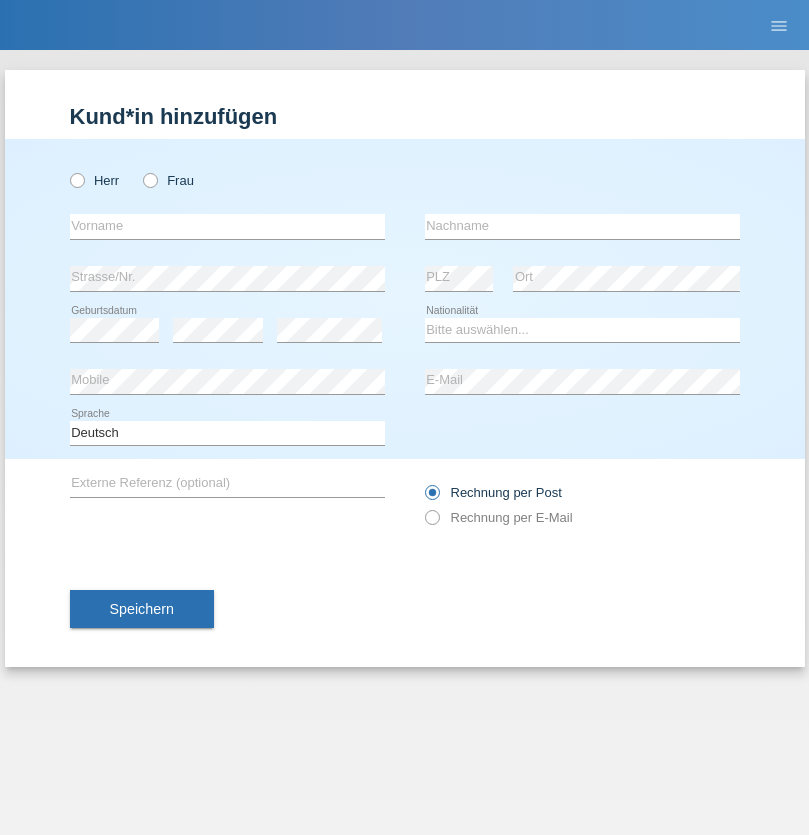 radio on "true" 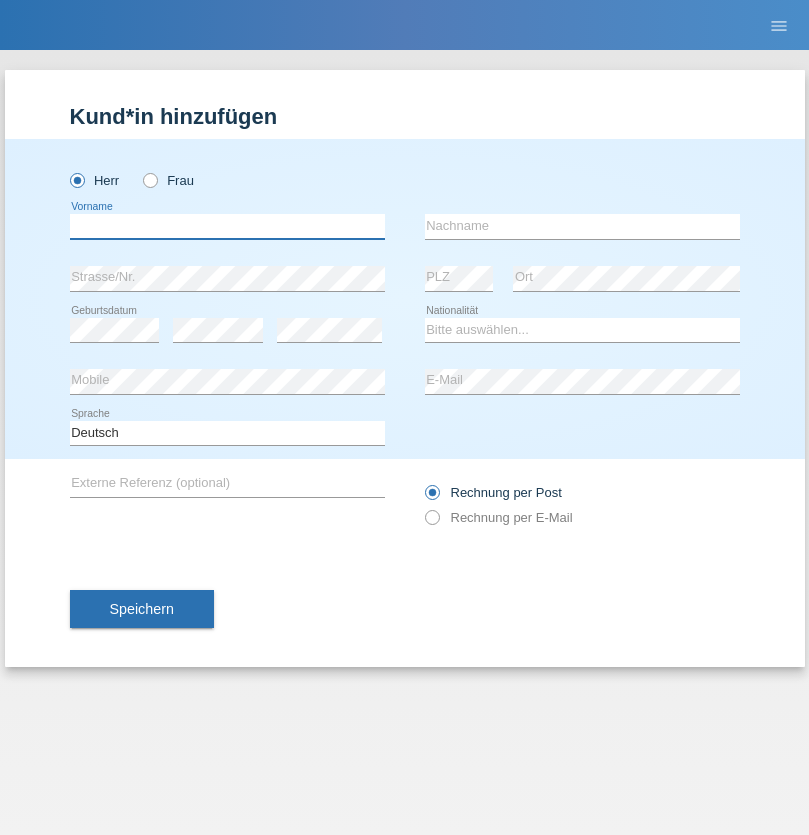 click at bounding box center [227, 226] 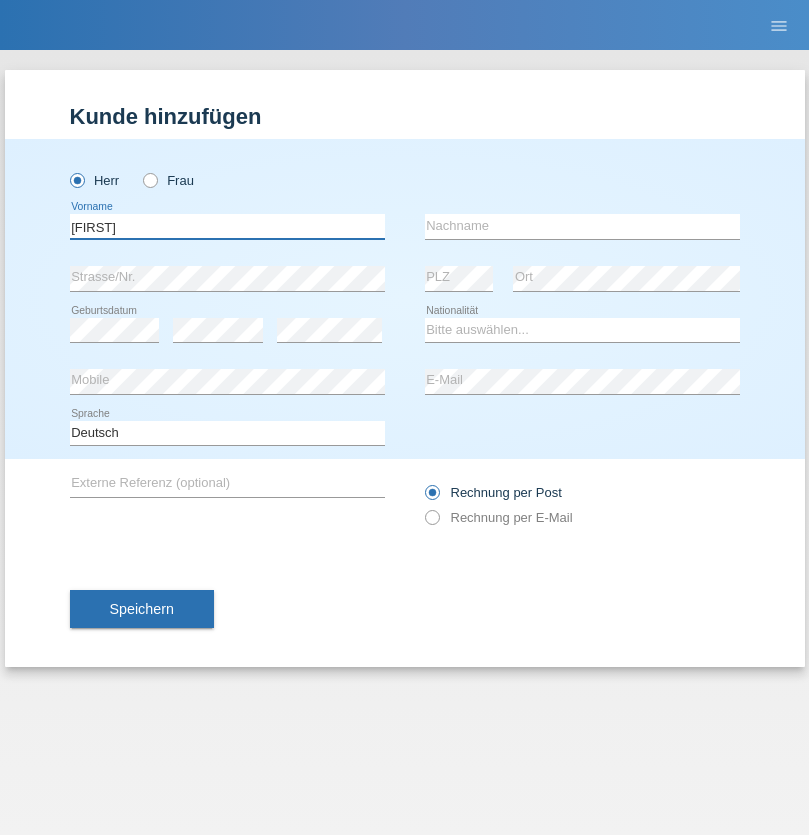 type on "[FIRST]" 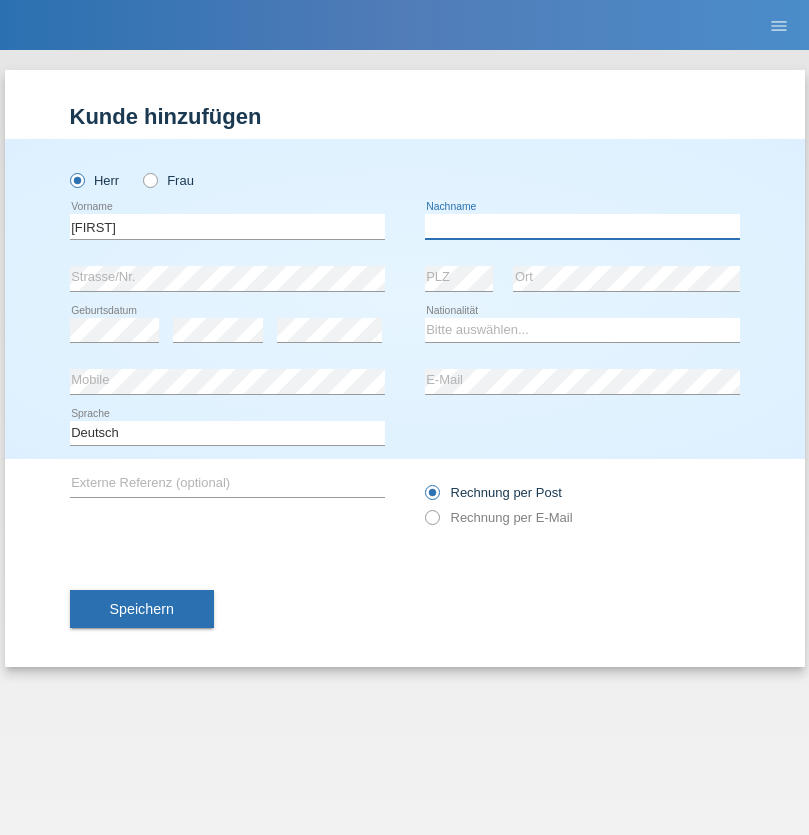 click at bounding box center (582, 226) 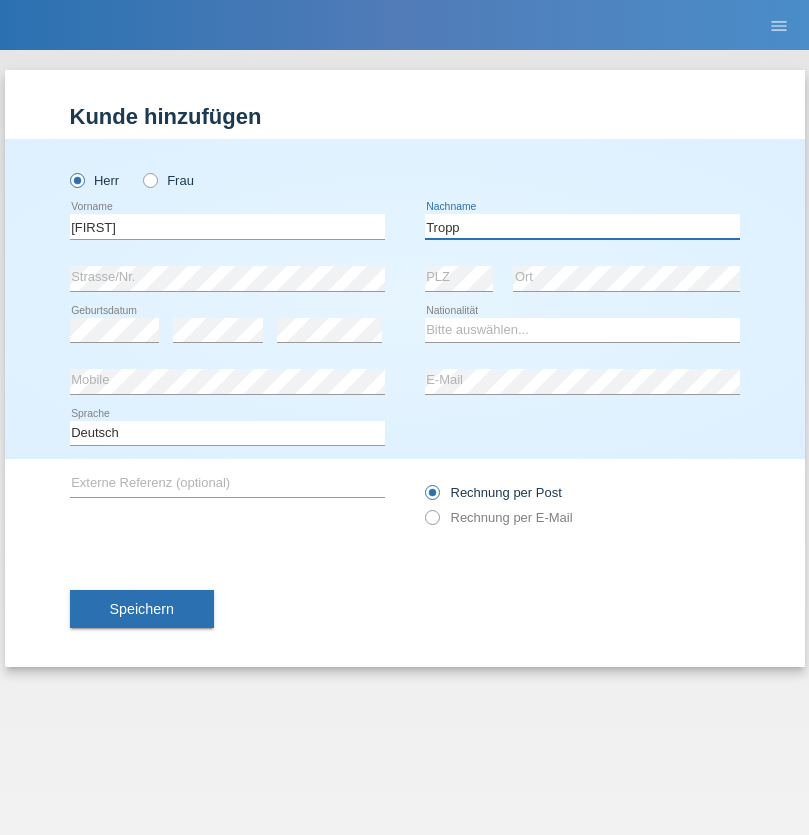 type on "Tropp" 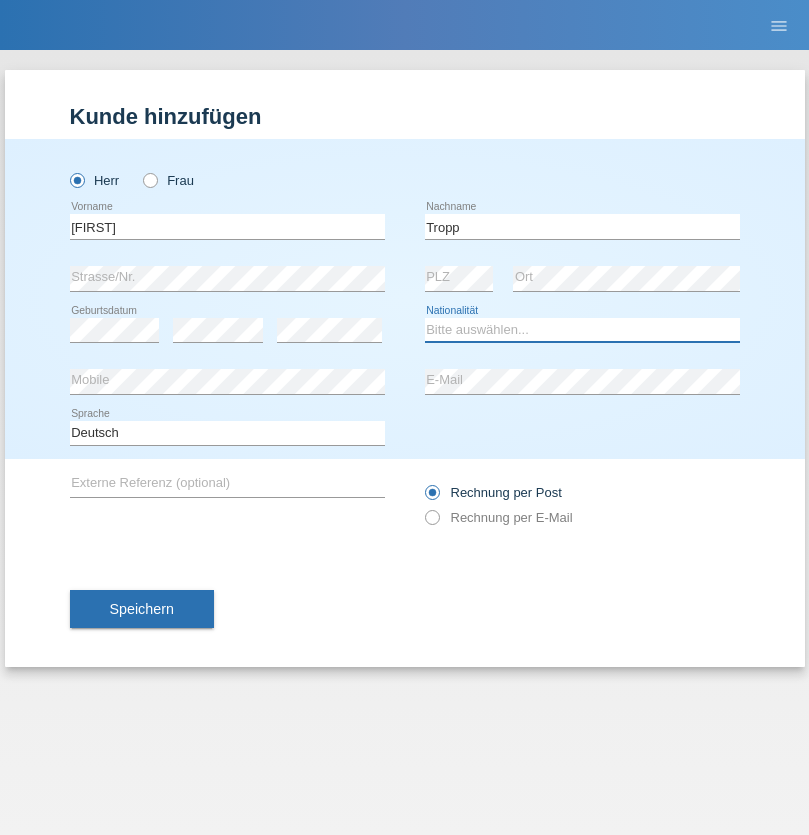 select on "SK" 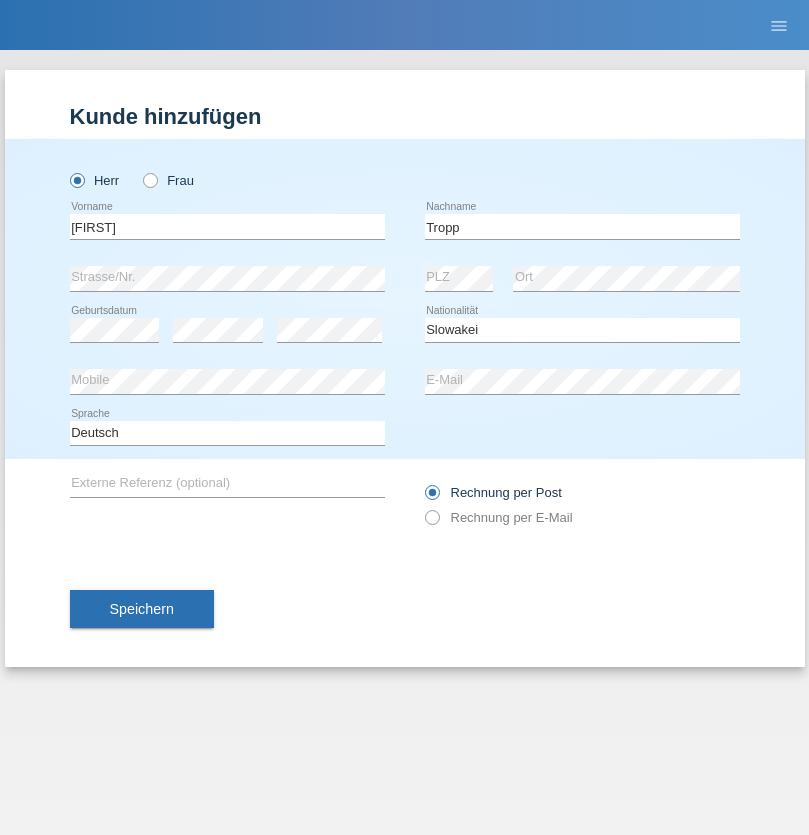 select on "C" 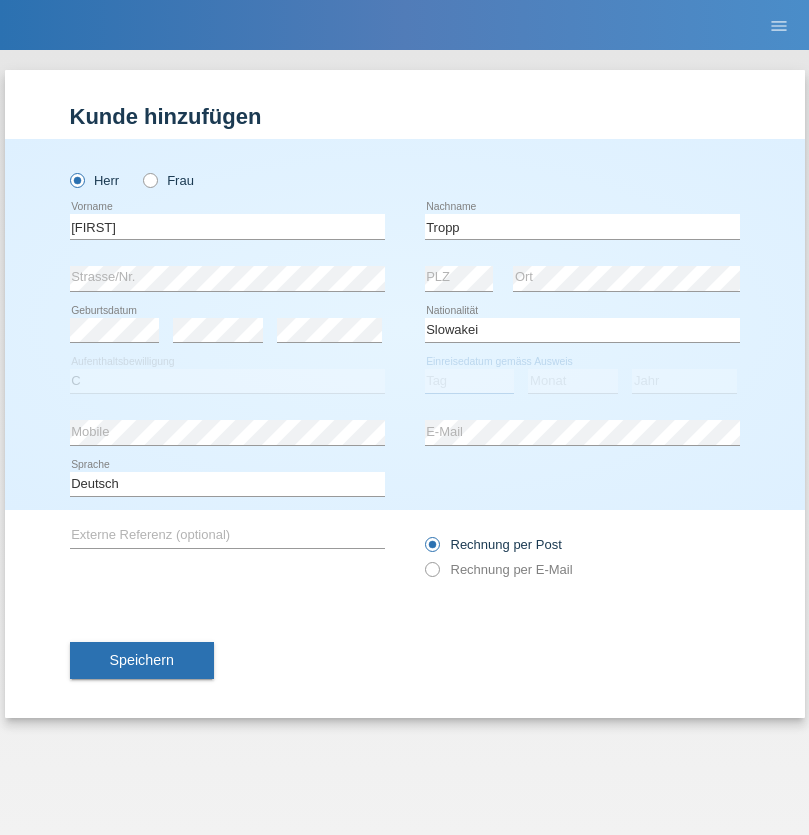 select on "08" 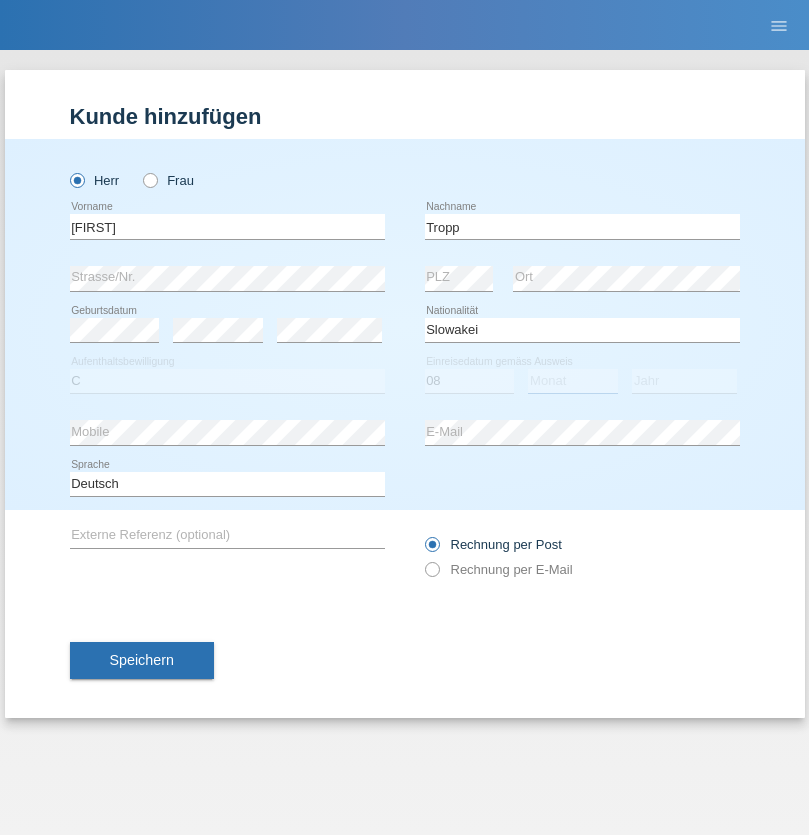 select on "08" 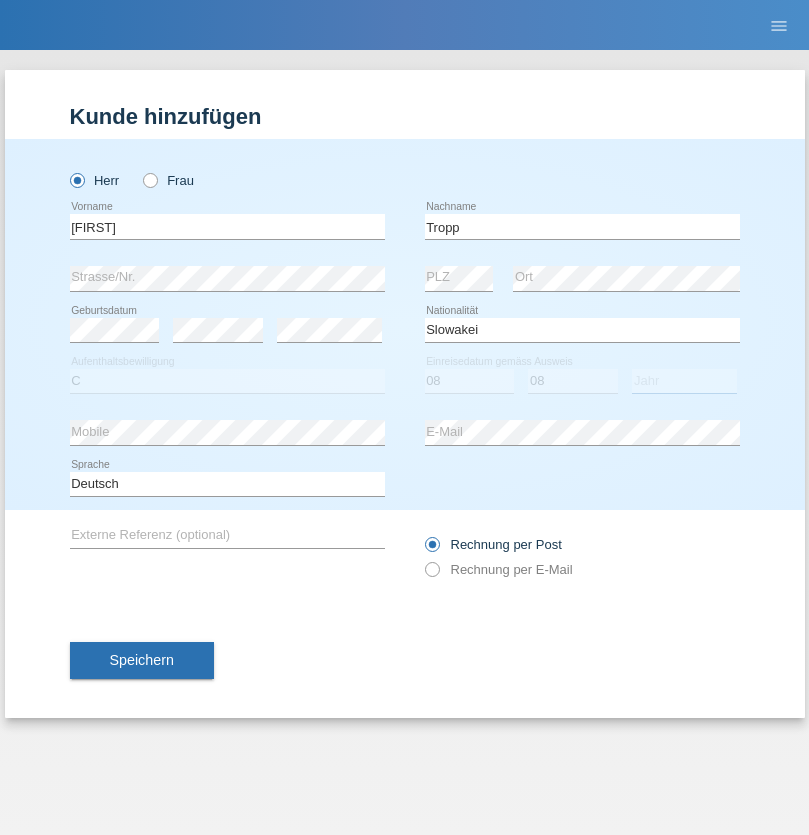 select on "2021" 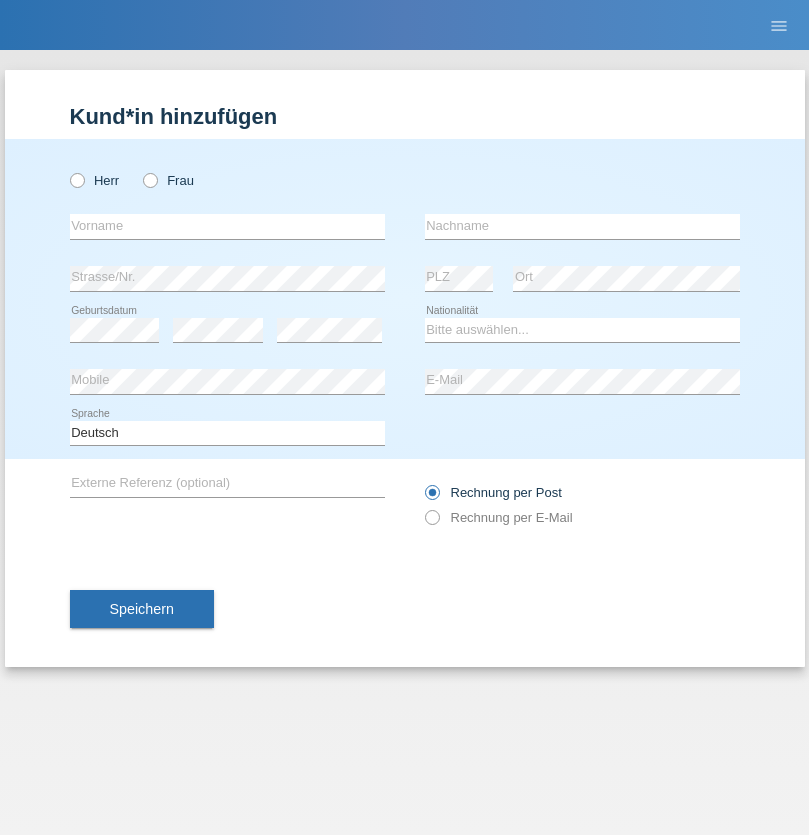 scroll, scrollTop: 0, scrollLeft: 0, axis: both 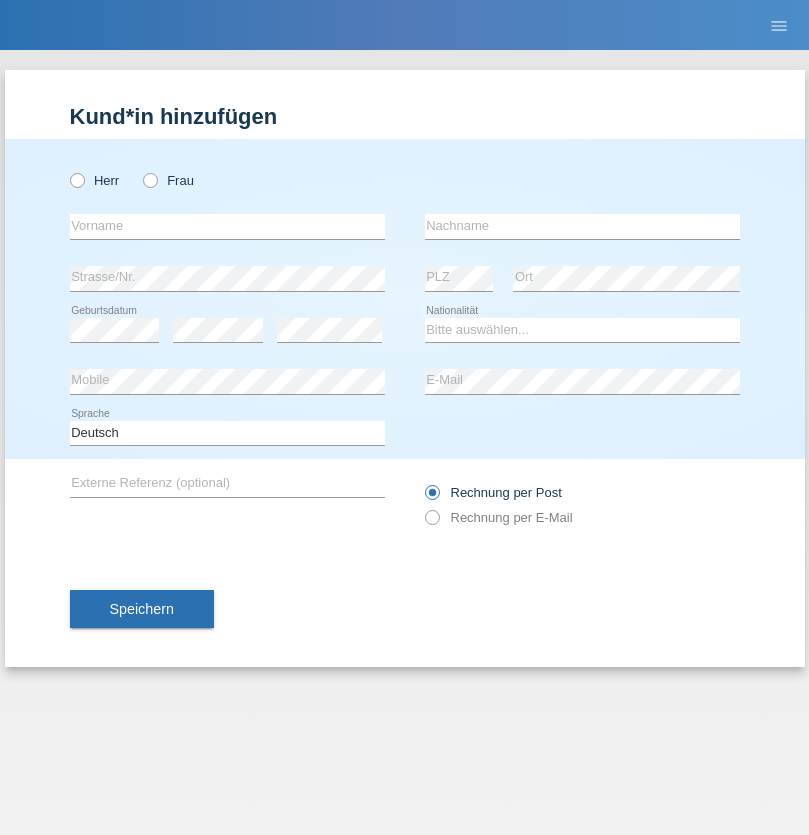 radio on "true" 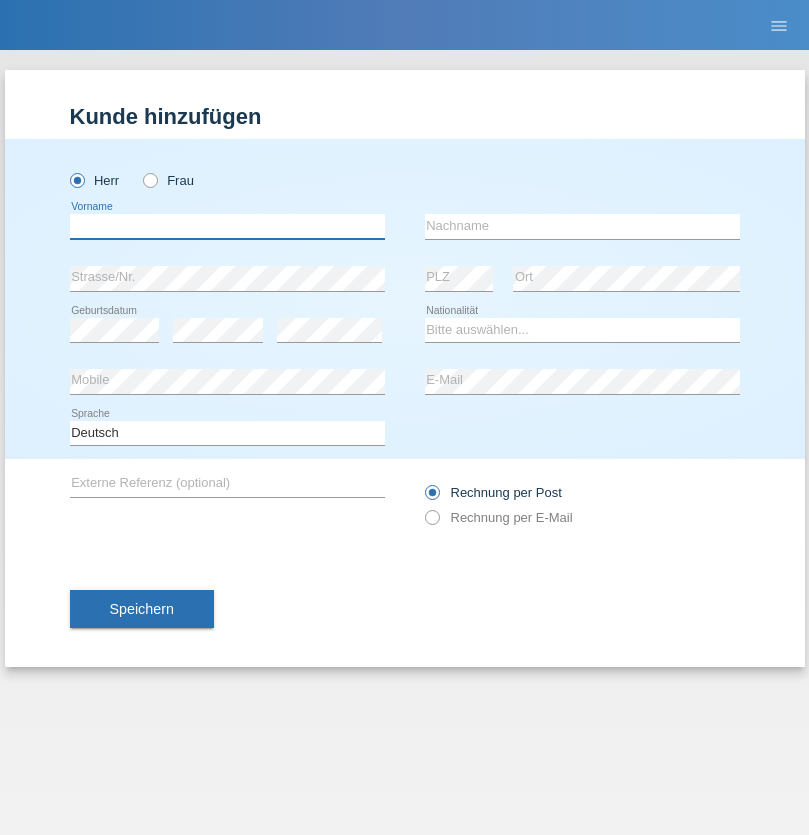 click at bounding box center (227, 226) 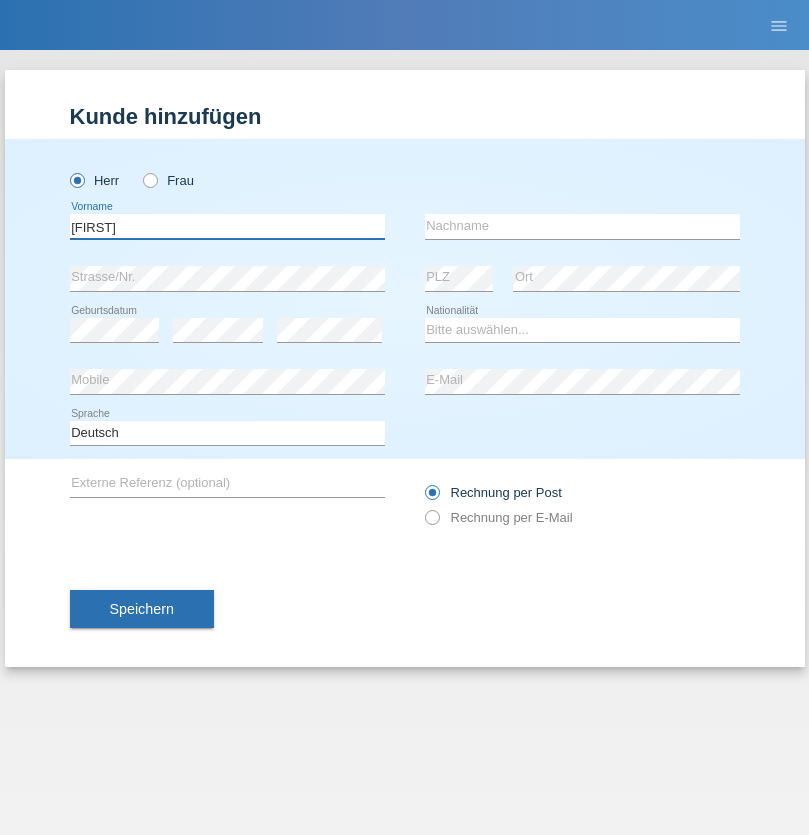 type on "Dirk" 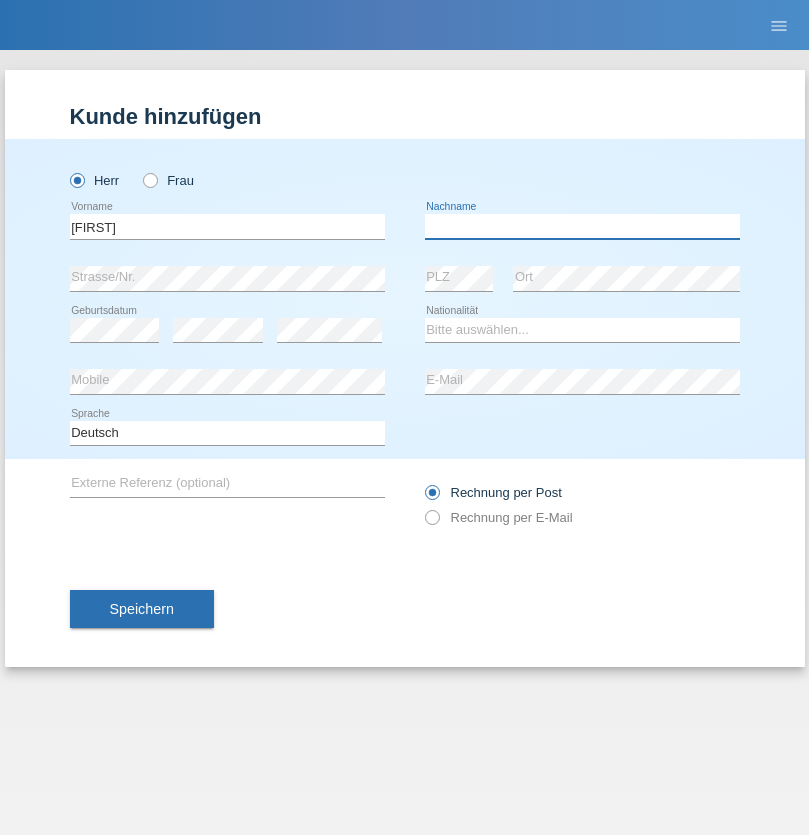 click at bounding box center (582, 226) 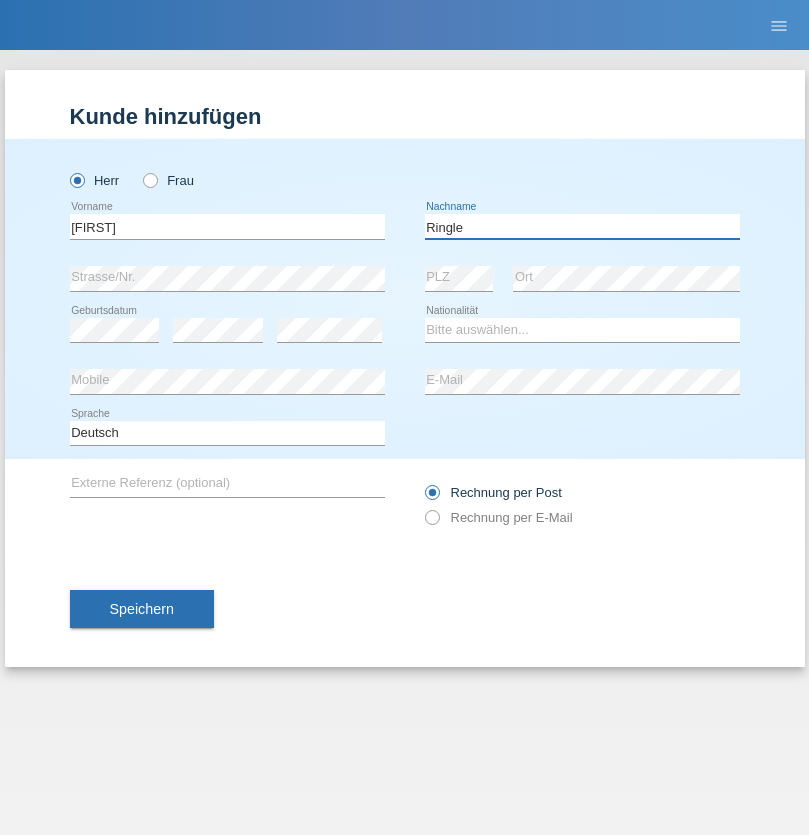 type on "Ringle" 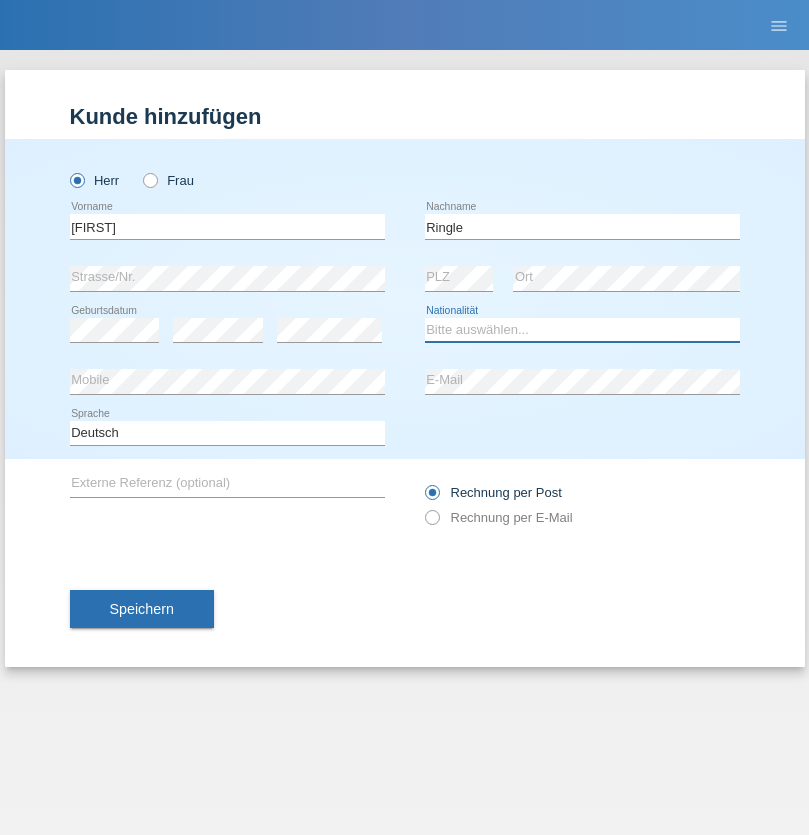 select on "DE" 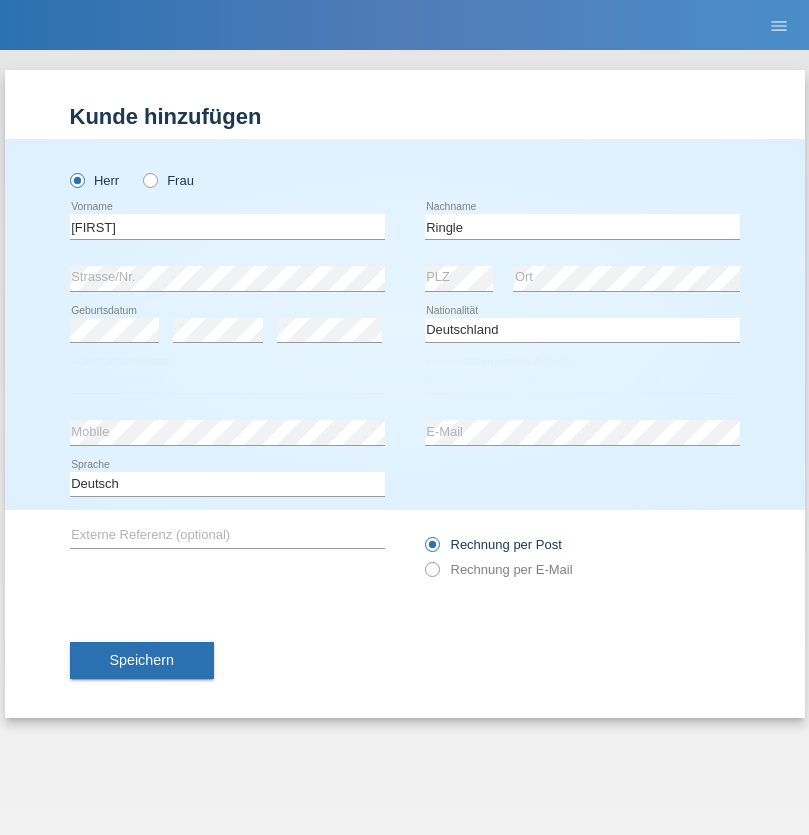 select on "C" 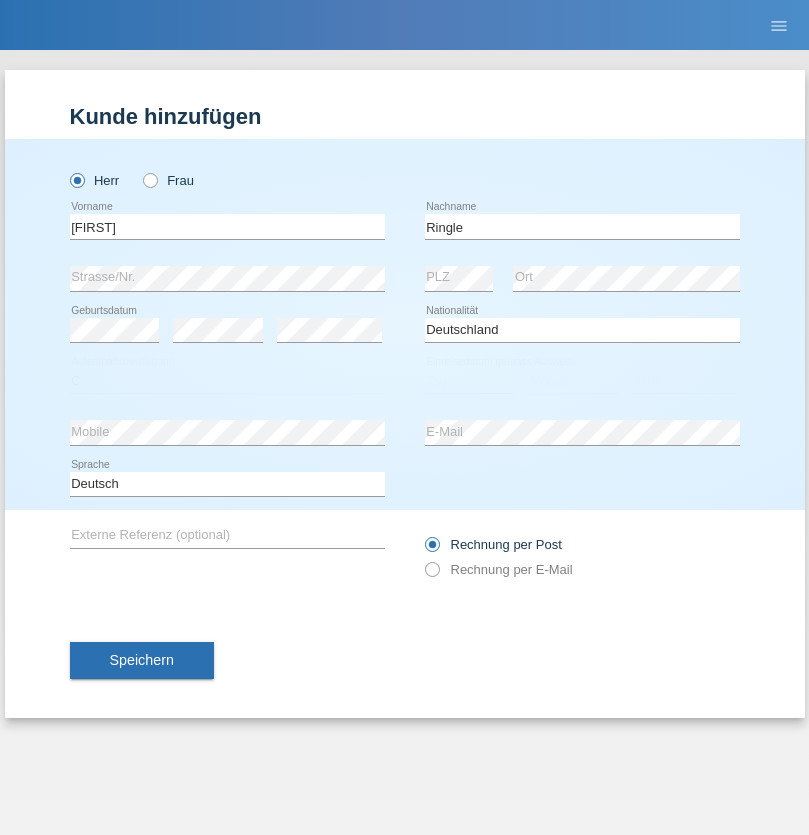 select on "06" 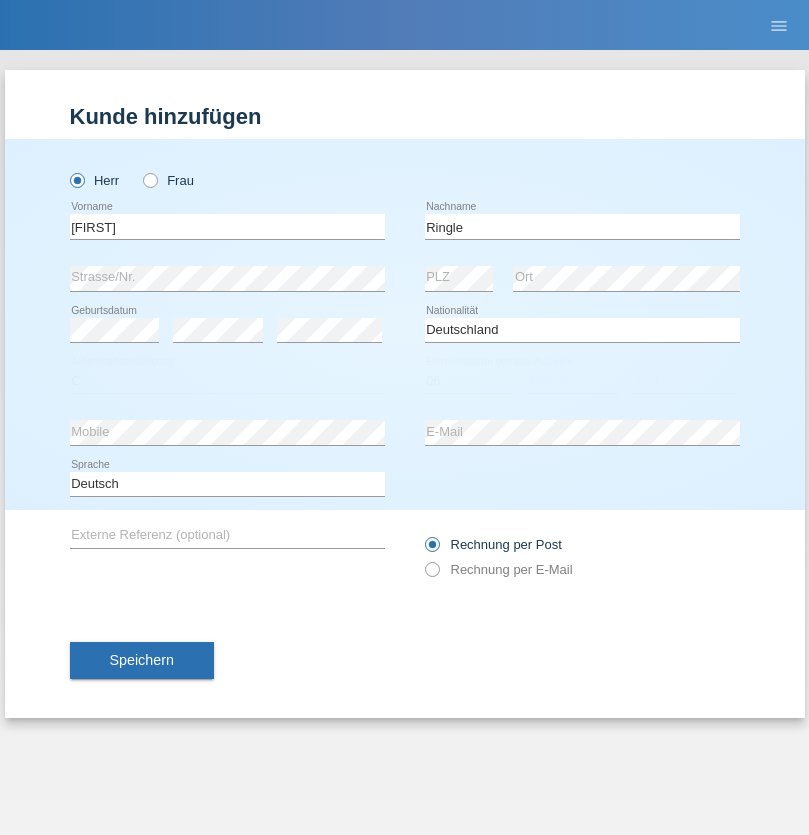 select on "01" 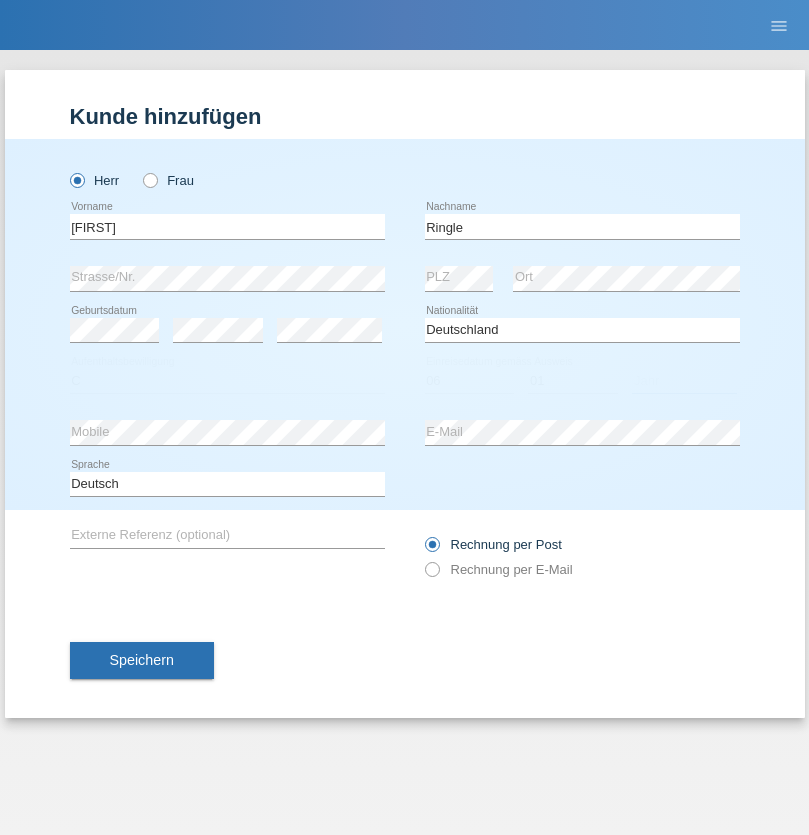 select on "2021" 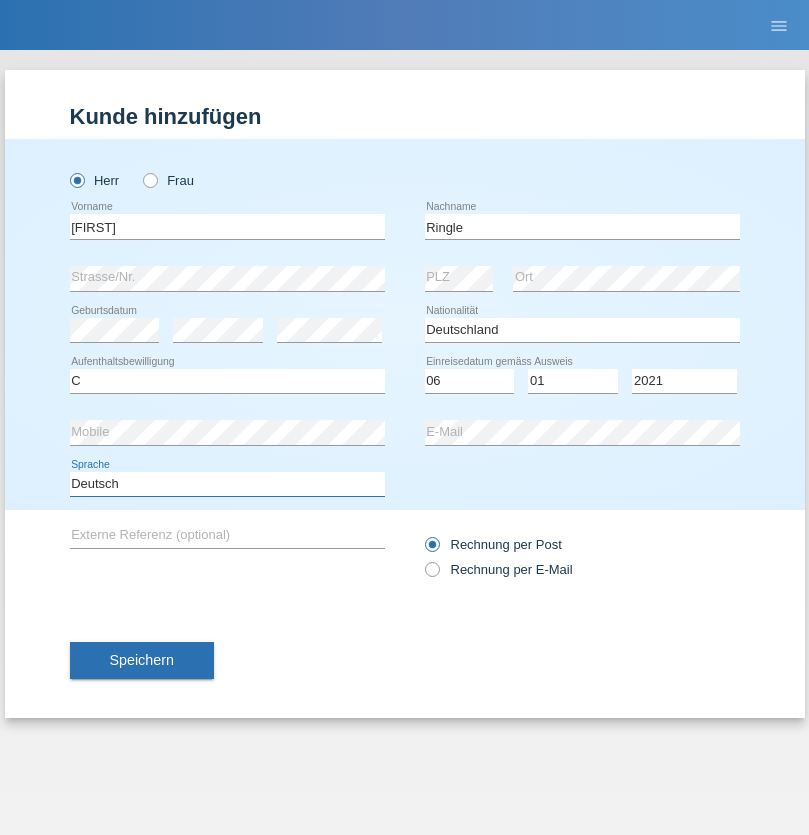 select on "en" 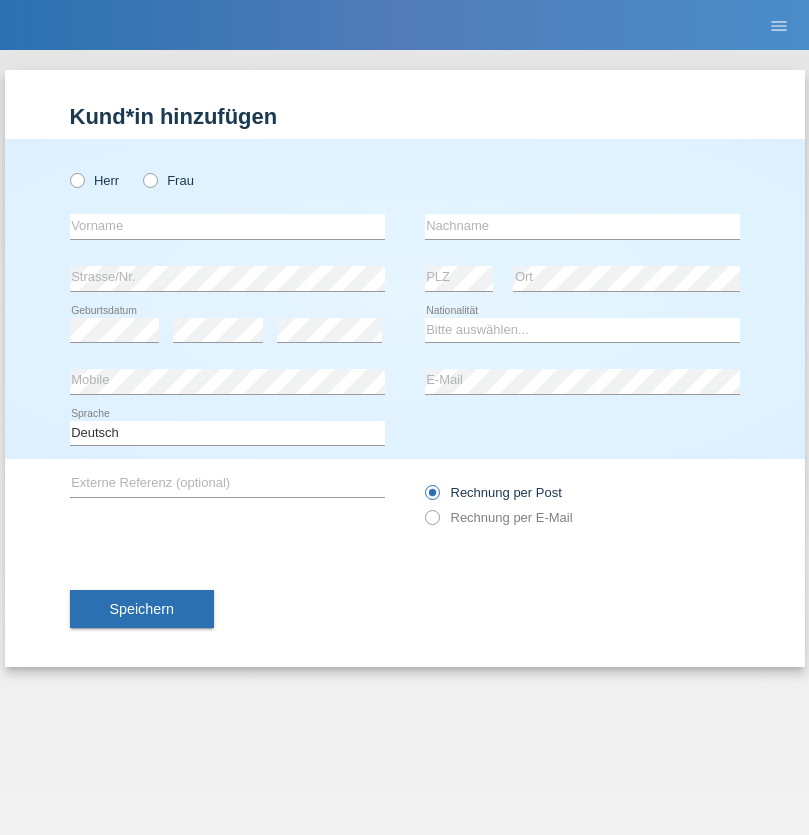 scroll, scrollTop: 0, scrollLeft: 0, axis: both 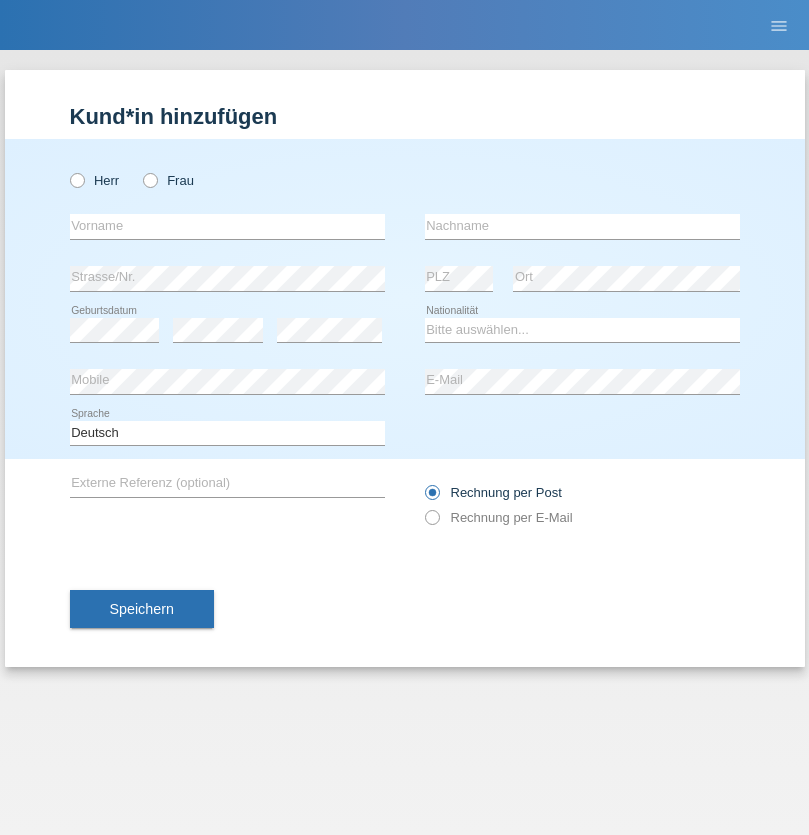 radio on "true" 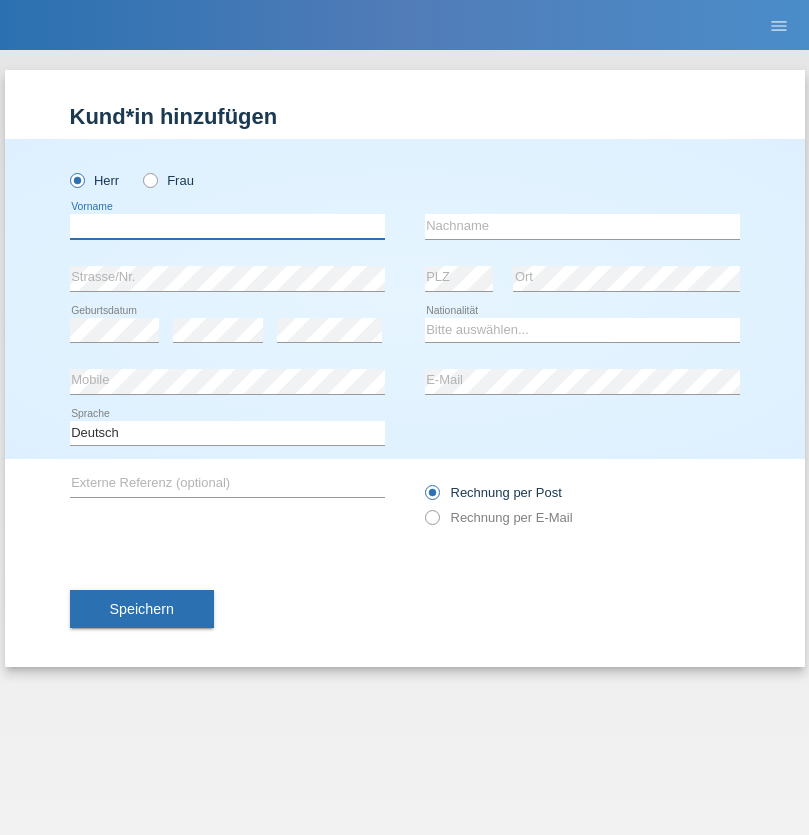 click at bounding box center [227, 226] 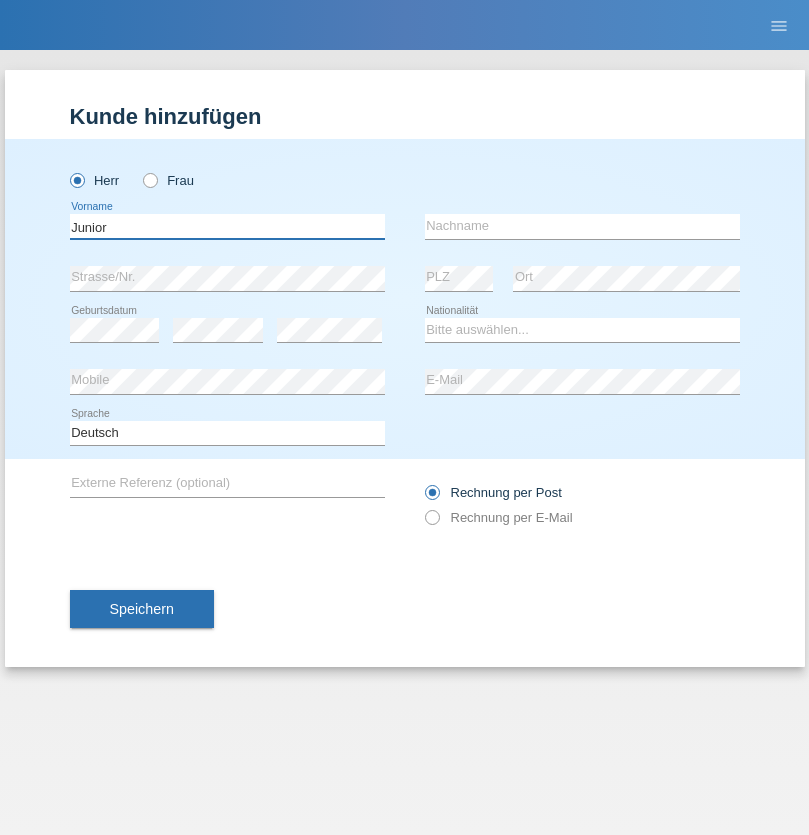 type on "Junior" 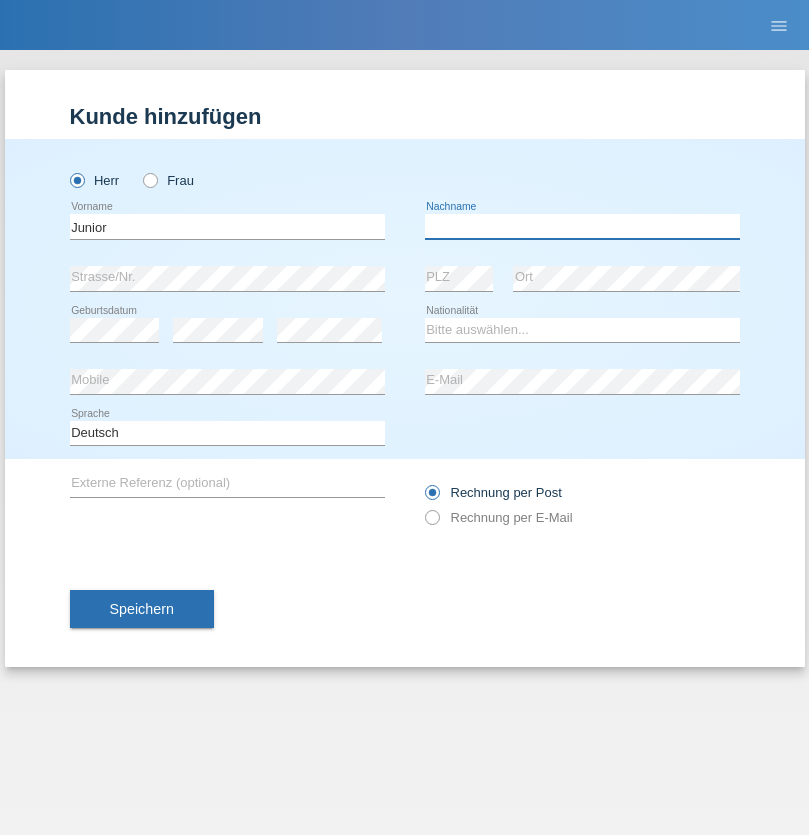 click at bounding box center [582, 226] 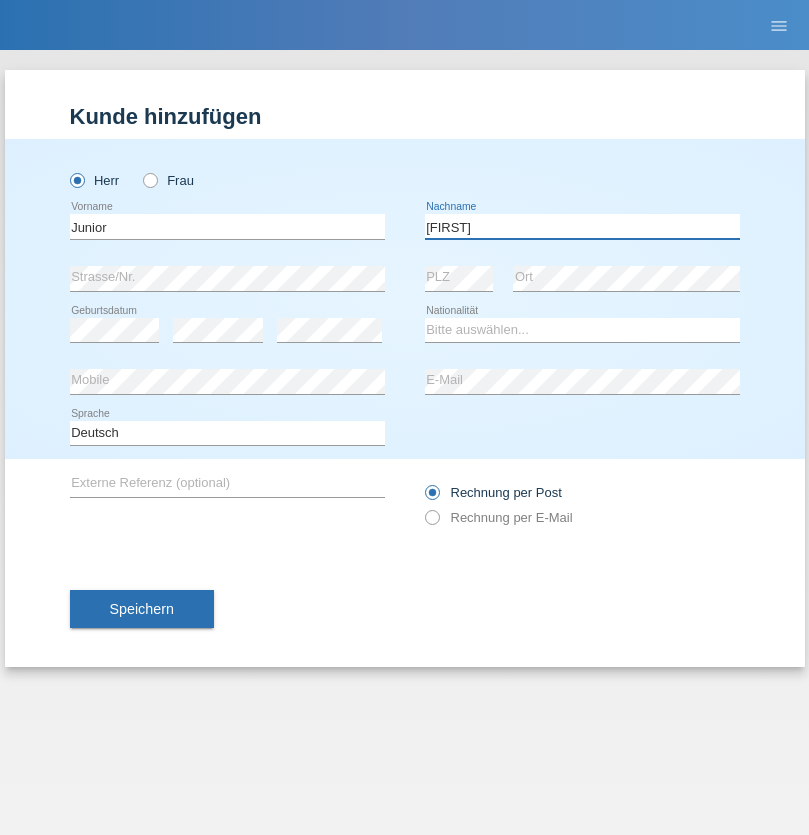 type on "Mauricio" 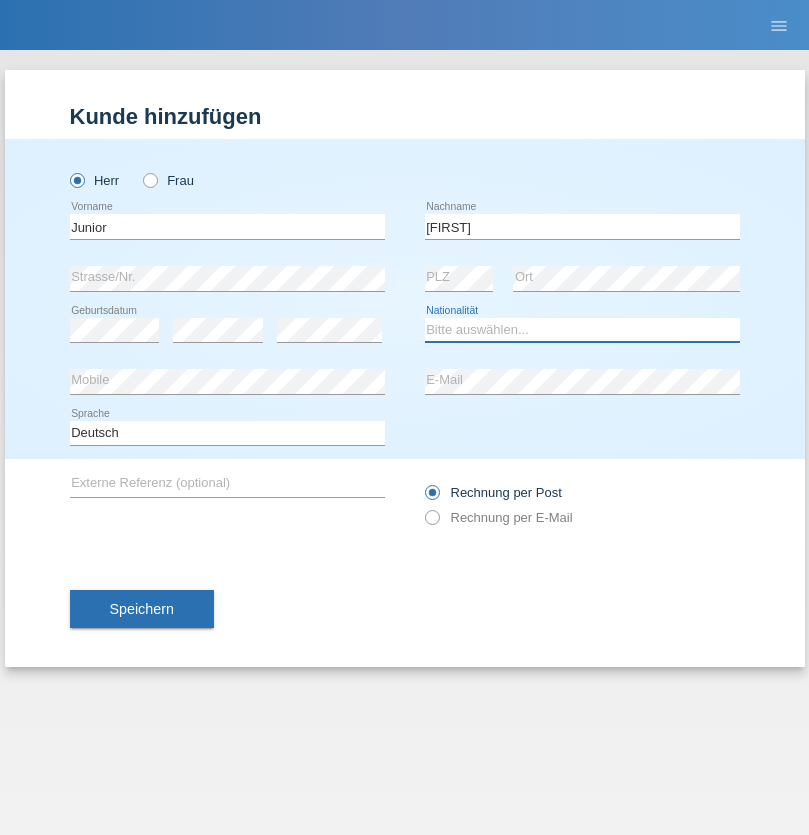 select on "CH" 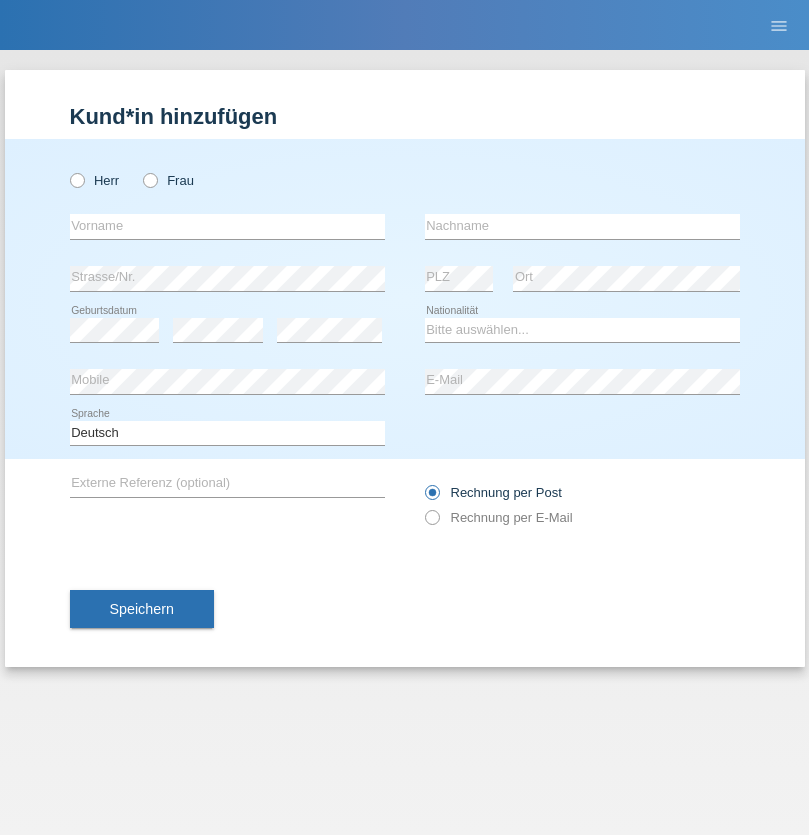 scroll, scrollTop: 0, scrollLeft: 0, axis: both 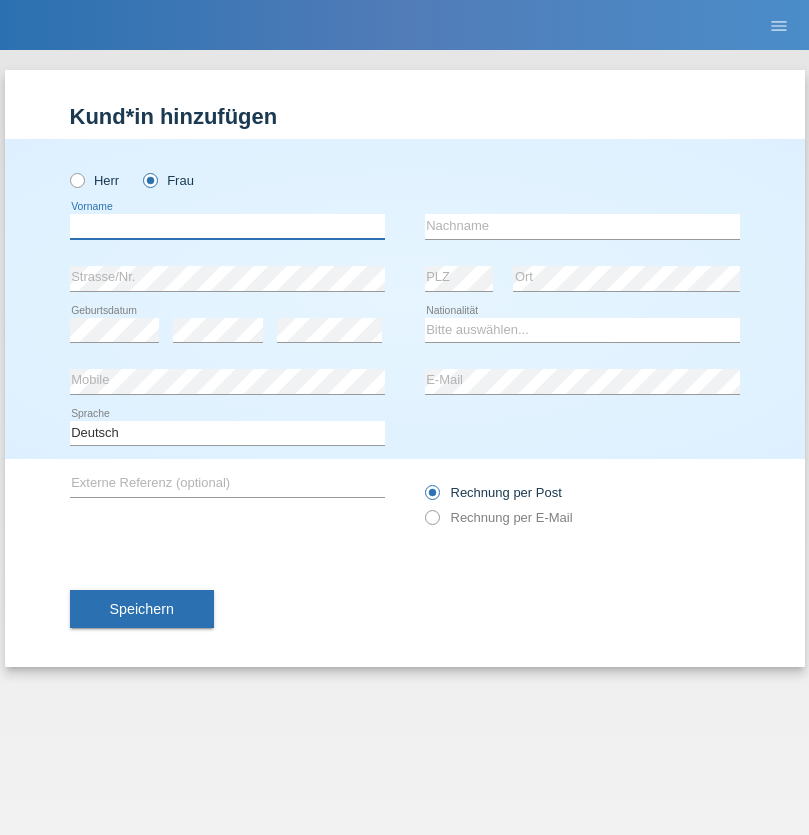 click at bounding box center (227, 226) 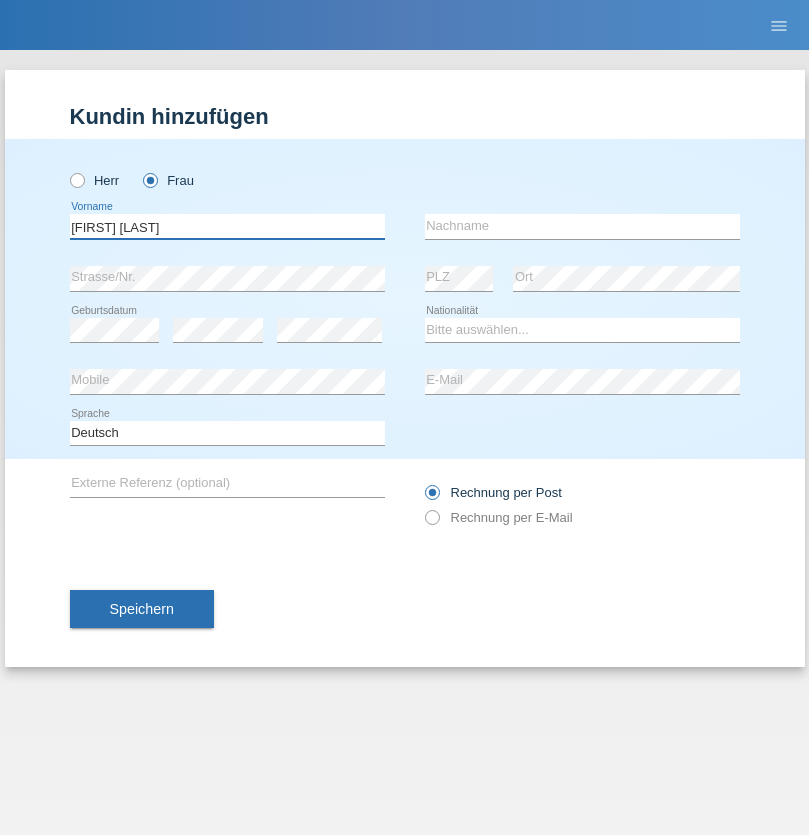 type on "[FIRST] [LAST]" 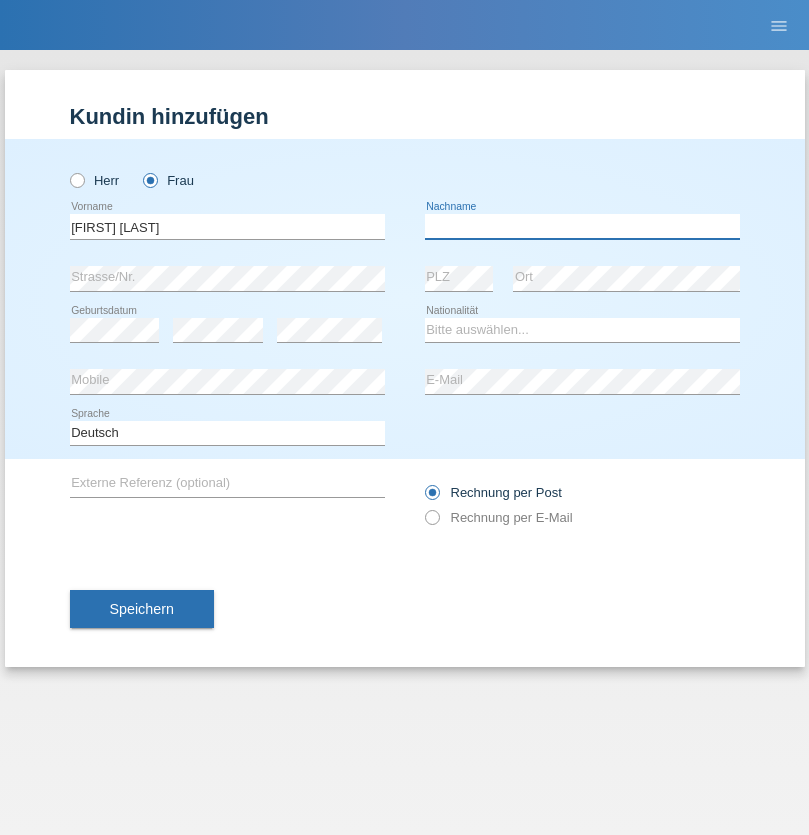 click at bounding box center (582, 226) 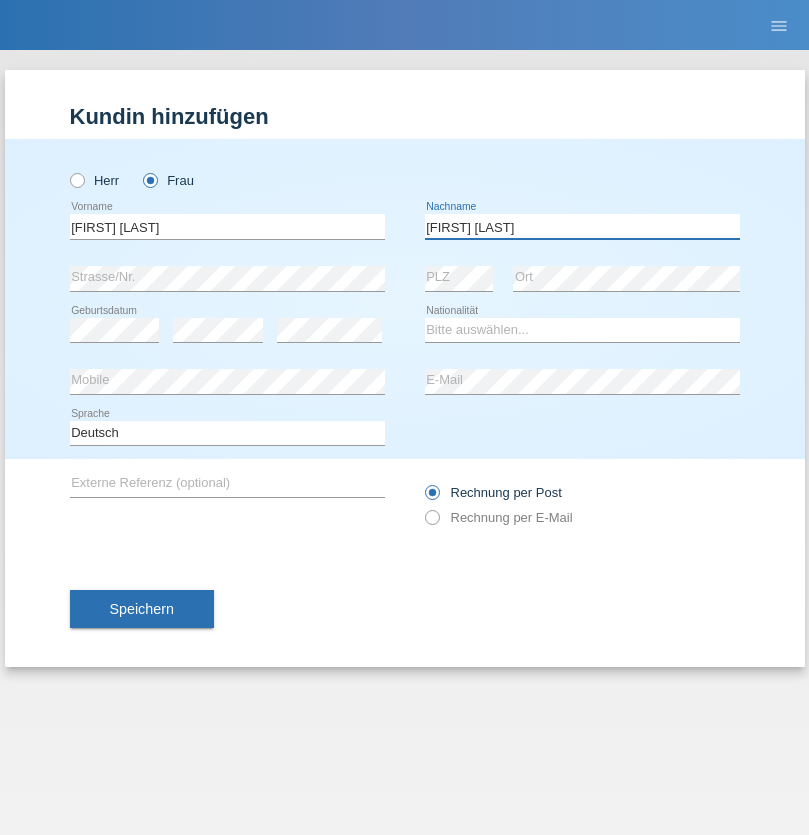 type on "[FIRST] [LAST]" 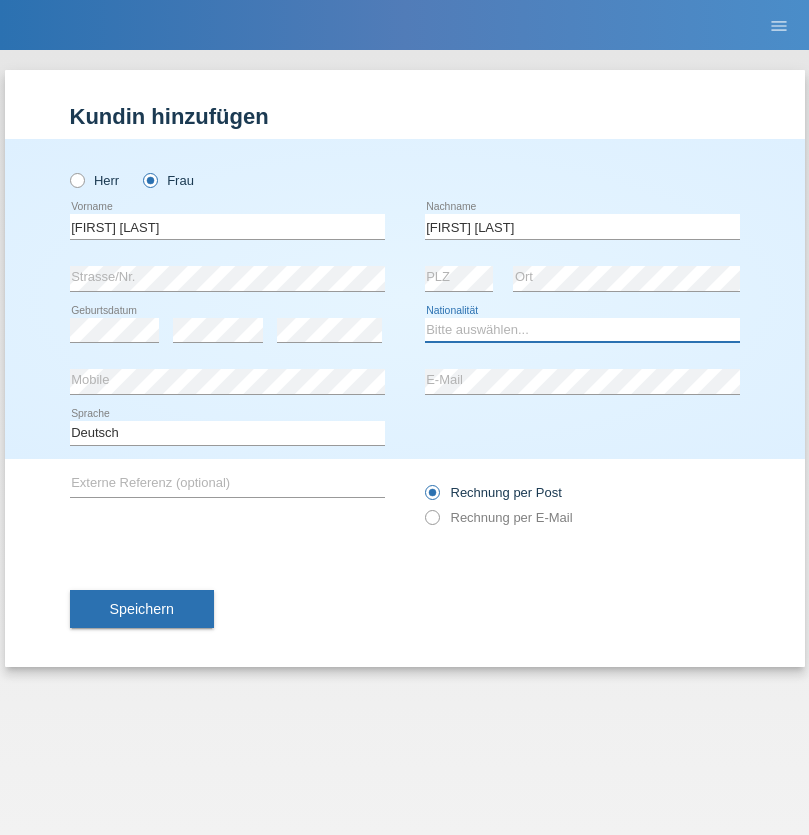 select on "CH" 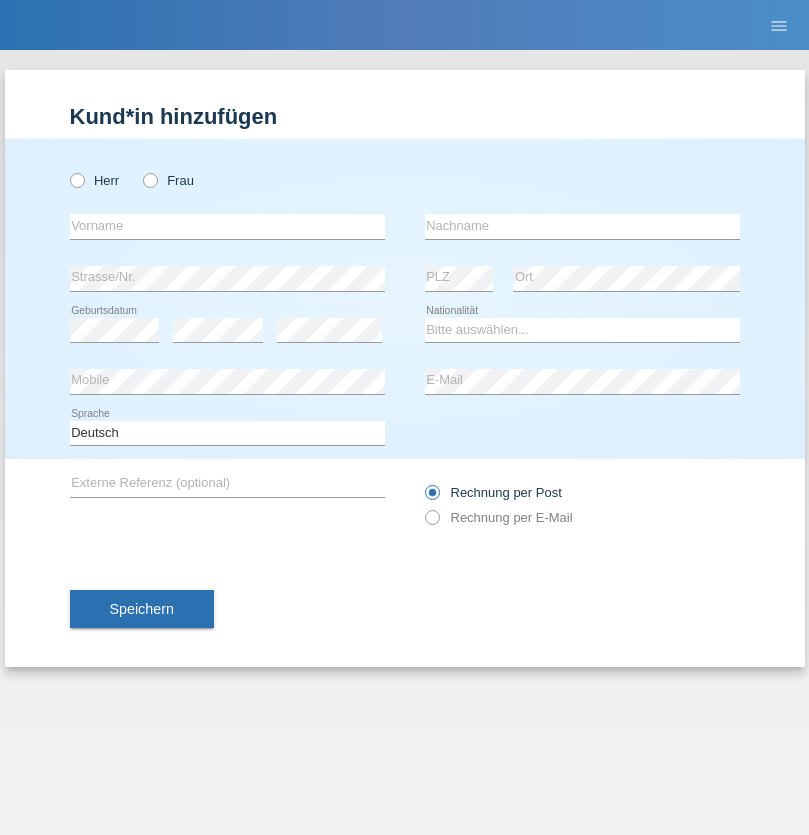 scroll, scrollTop: 0, scrollLeft: 0, axis: both 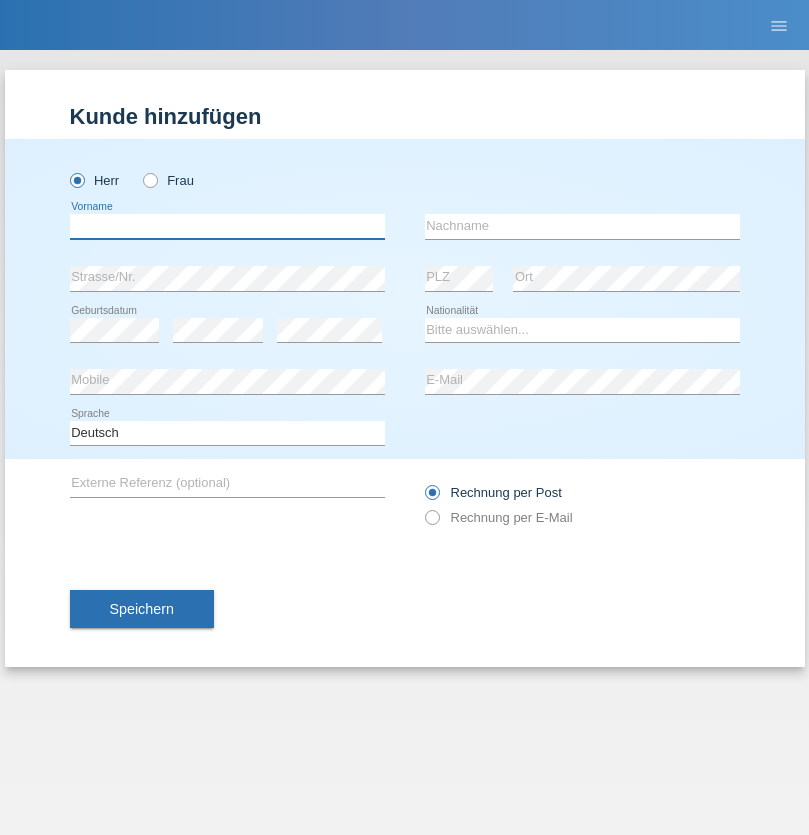 click at bounding box center [227, 226] 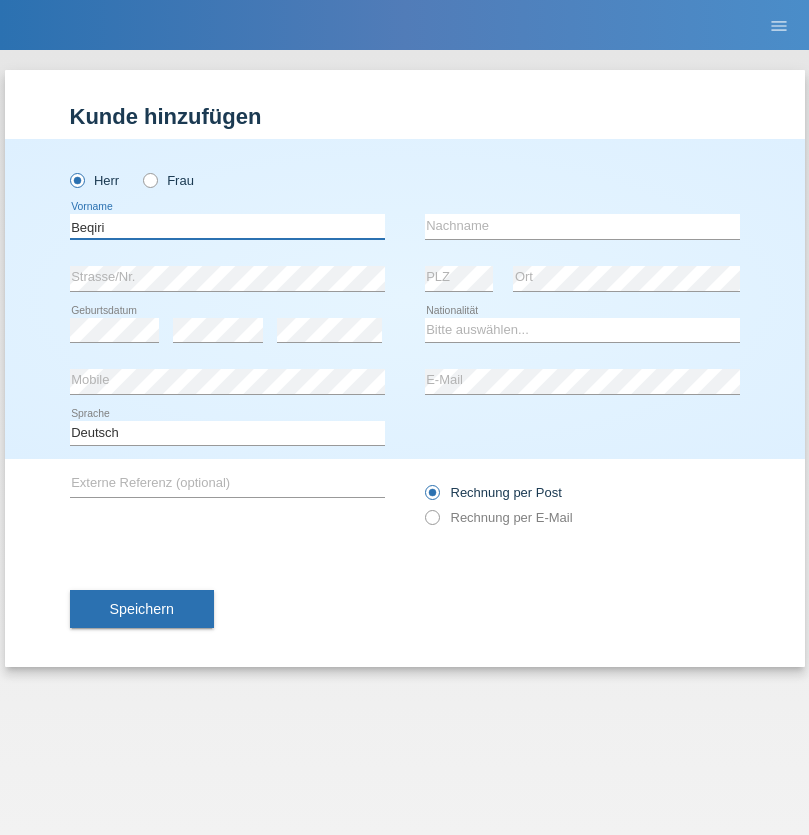 type on "Beqiri" 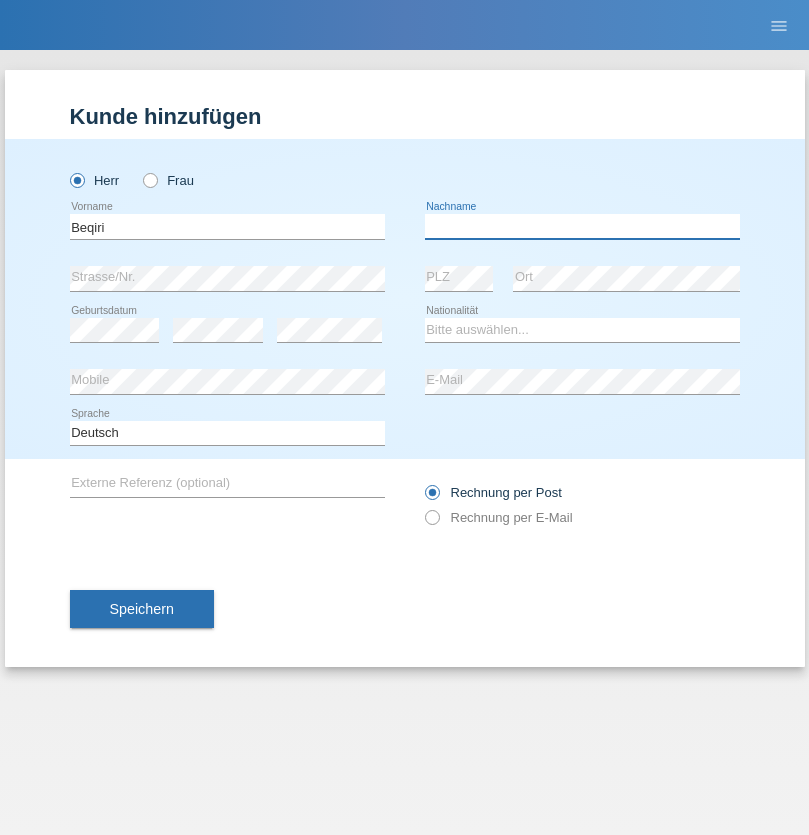 click at bounding box center [582, 226] 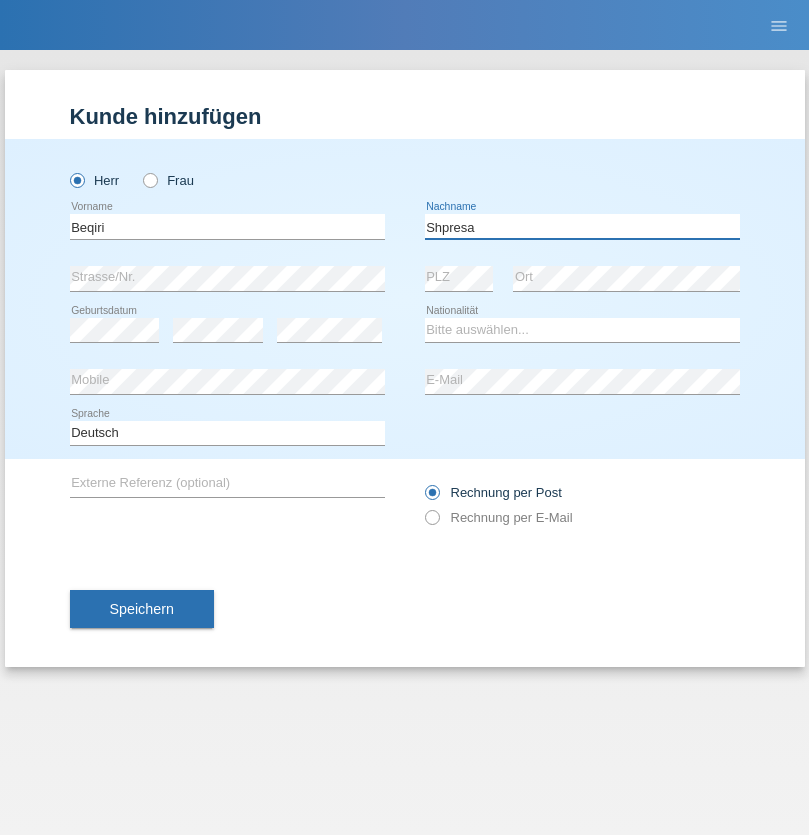 type on "Shpresa" 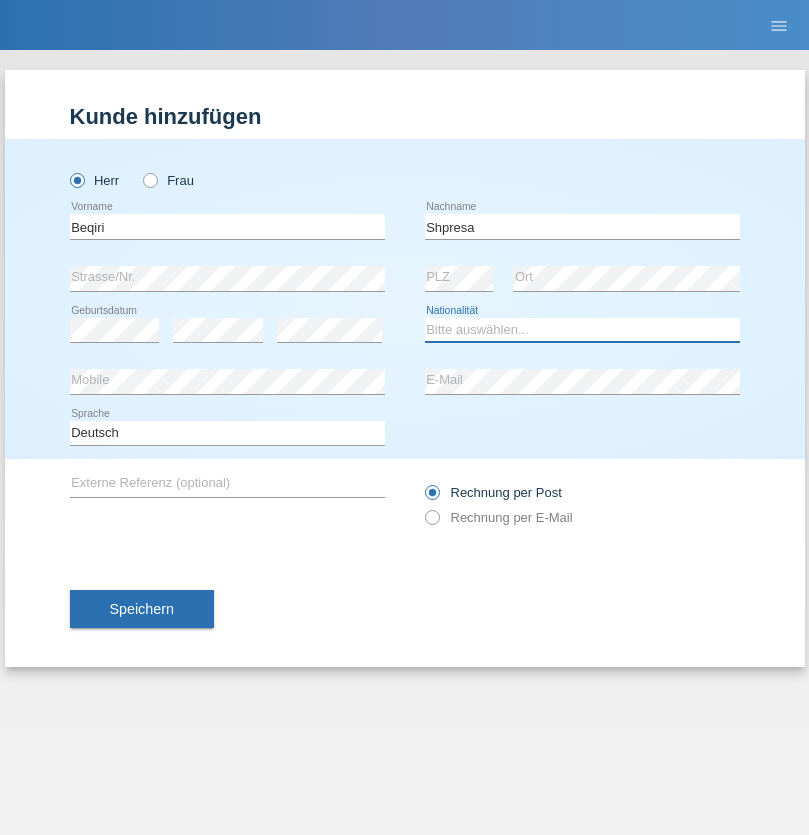 select on "XK" 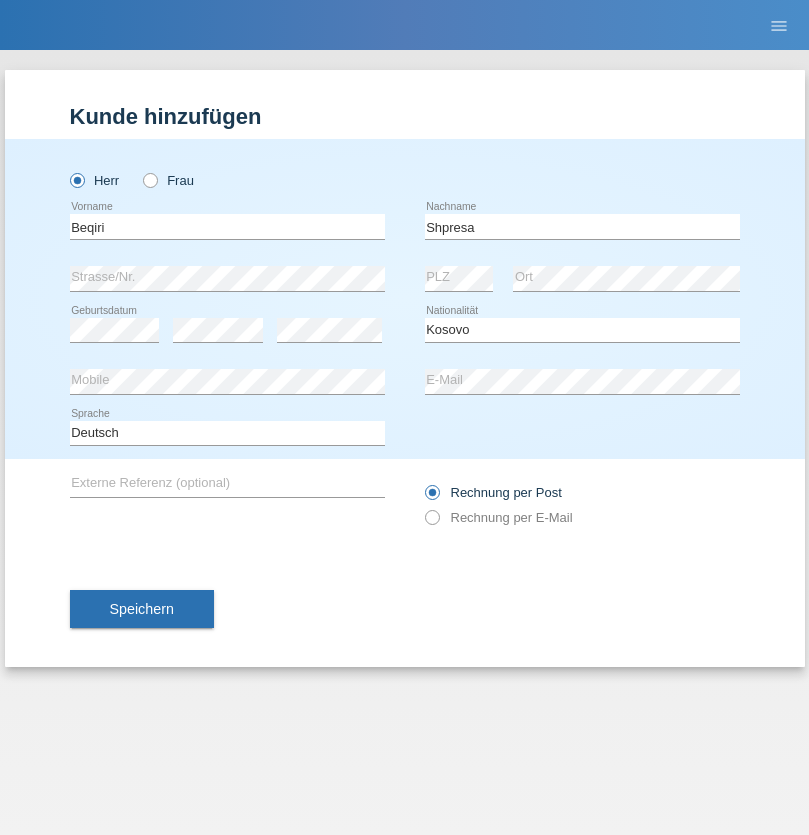 select on "C" 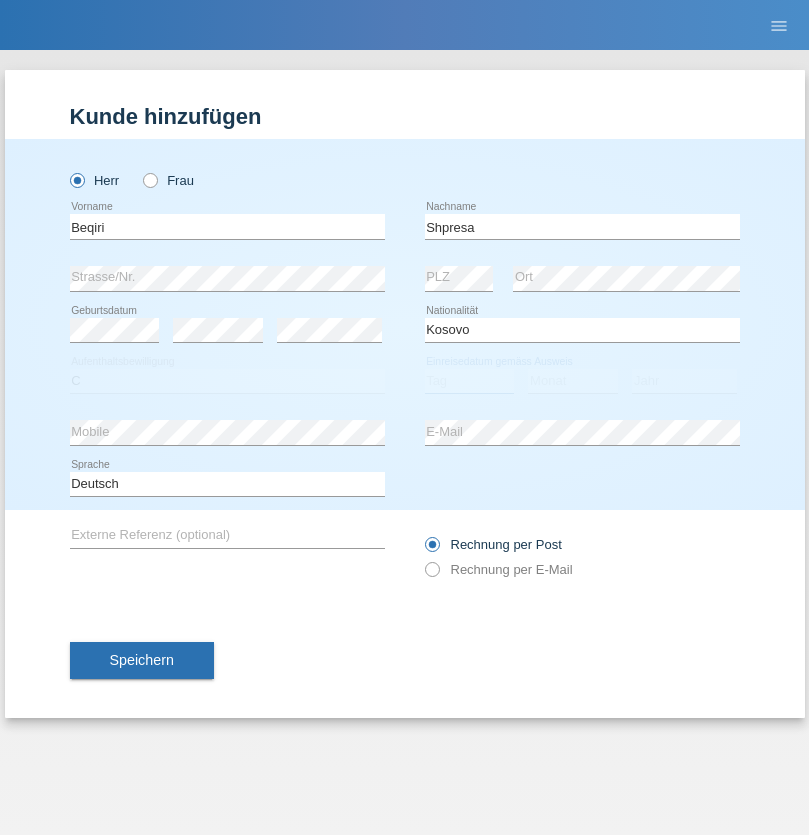 select on "08" 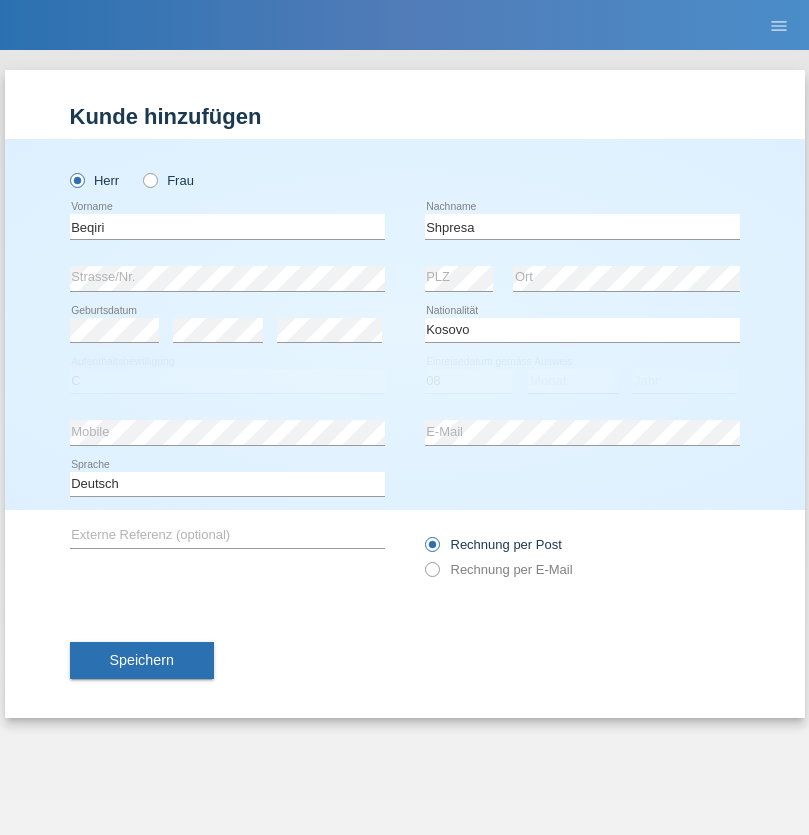 select on "02" 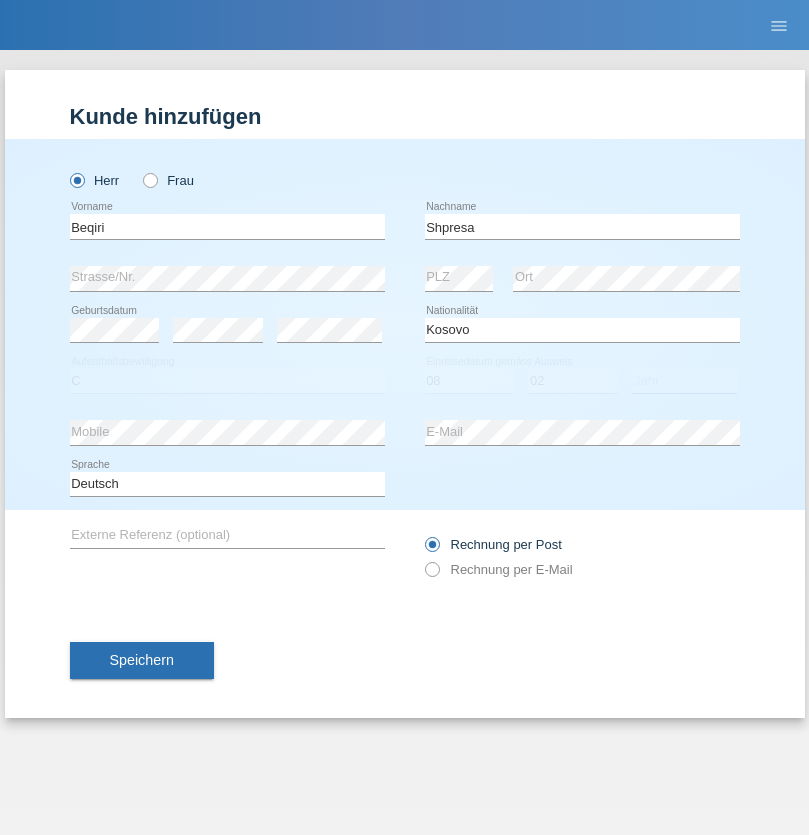 select on "1979" 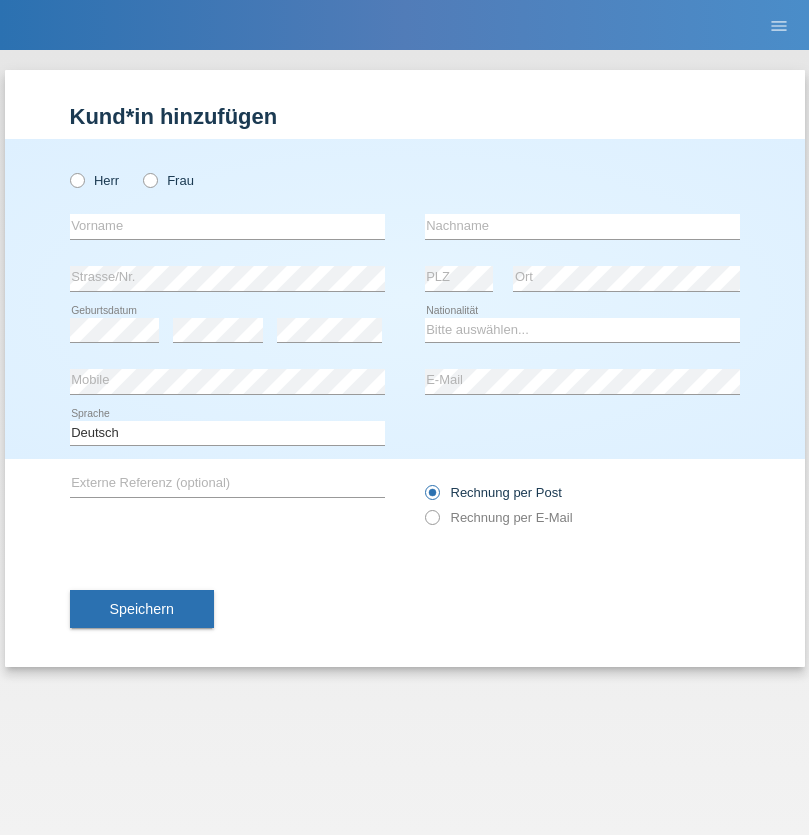 scroll, scrollTop: 0, scrollLeft: 0, axis: both 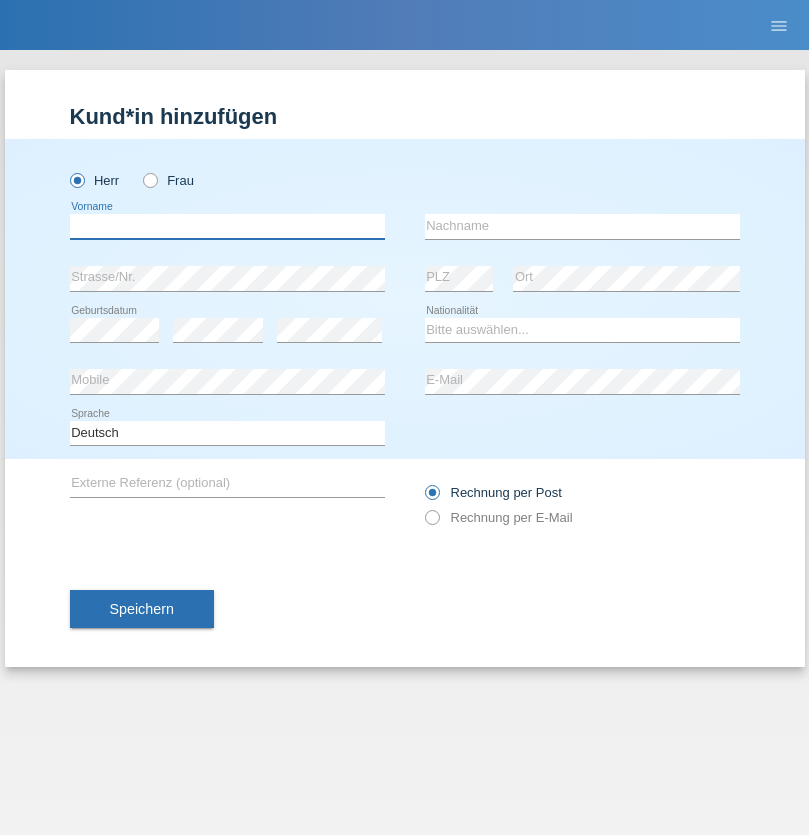 click at bounding box center (227, 226) 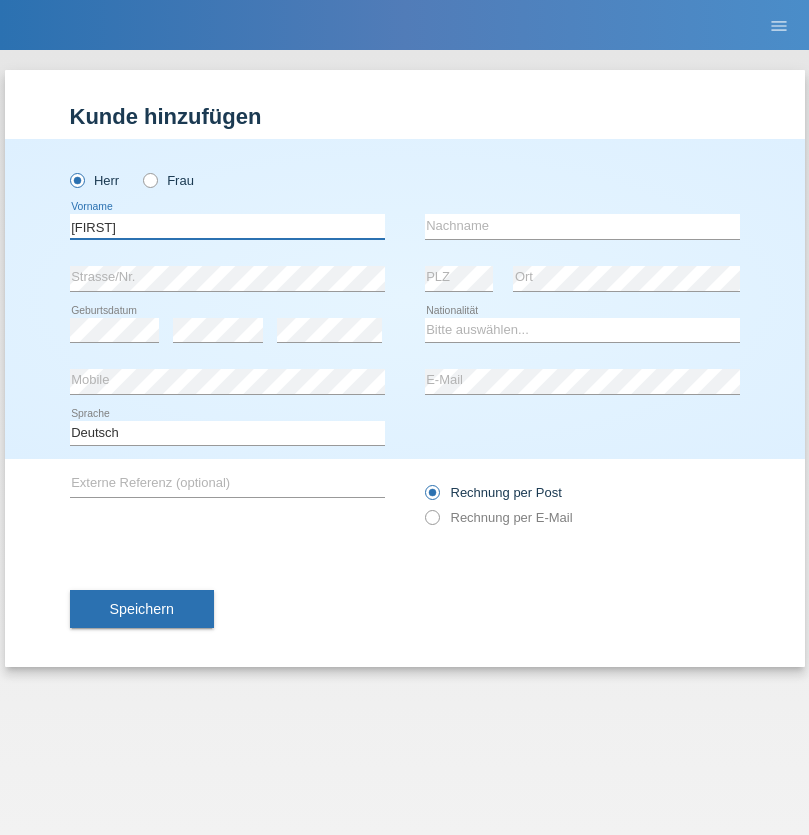 type on "[FIRST]" 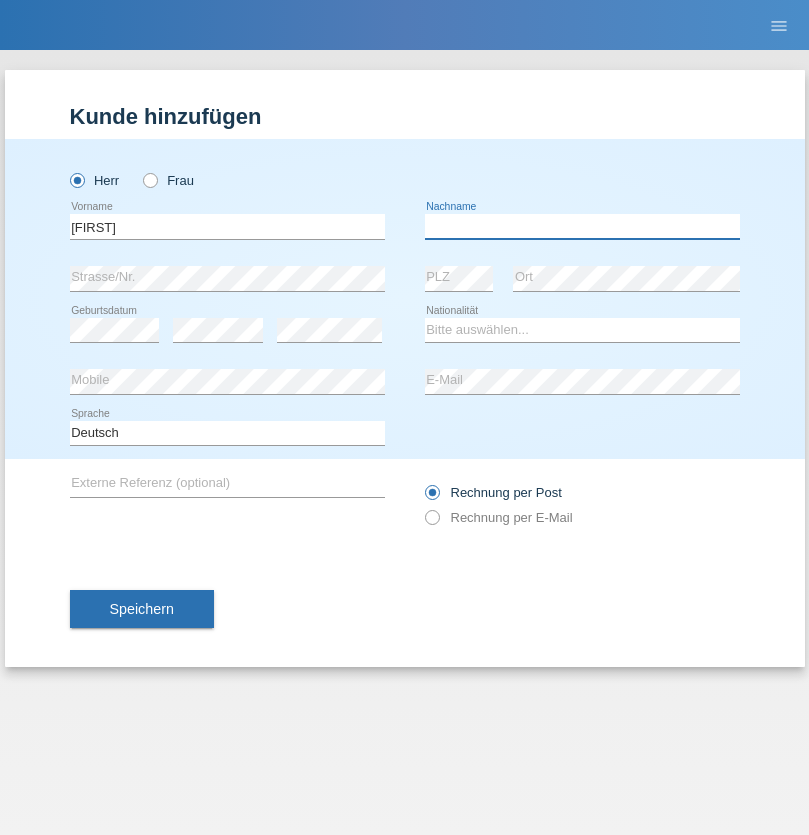 click at bounding box center [582, 226] 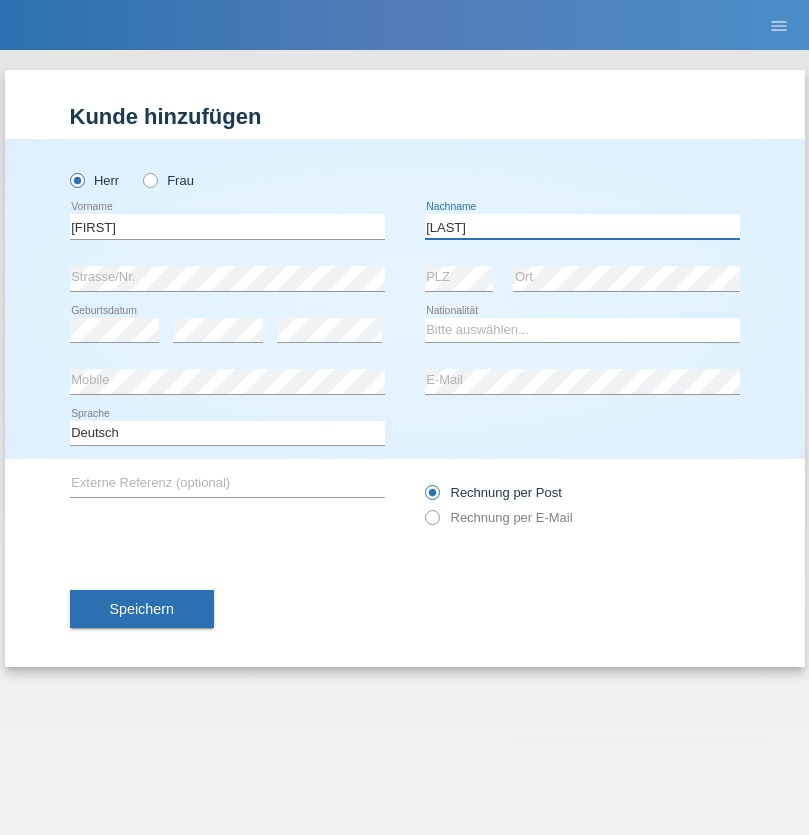 type on "[LAST]" 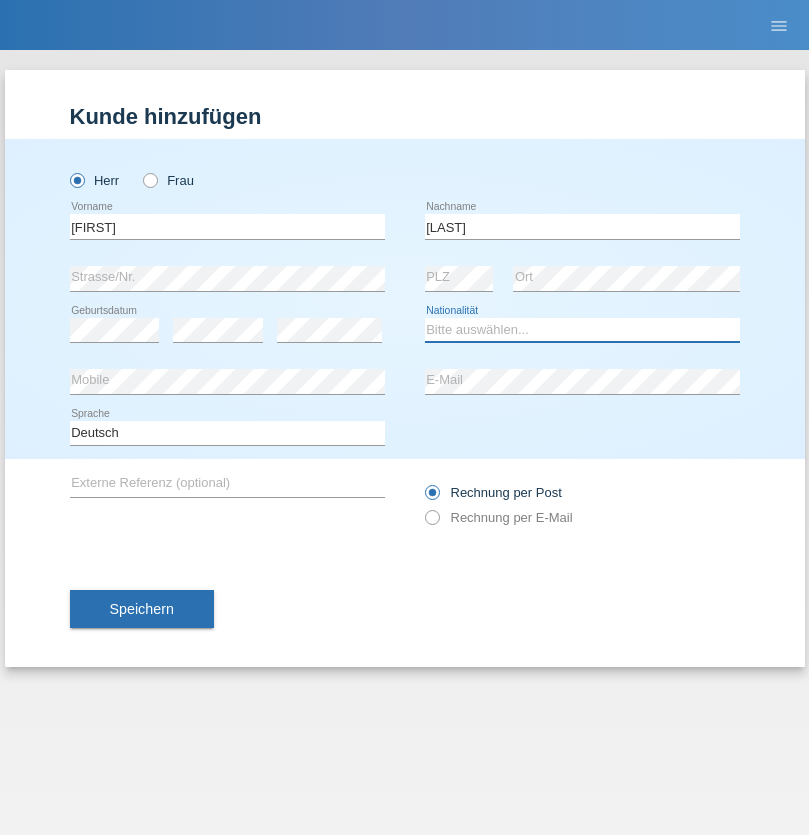 select on "CH" 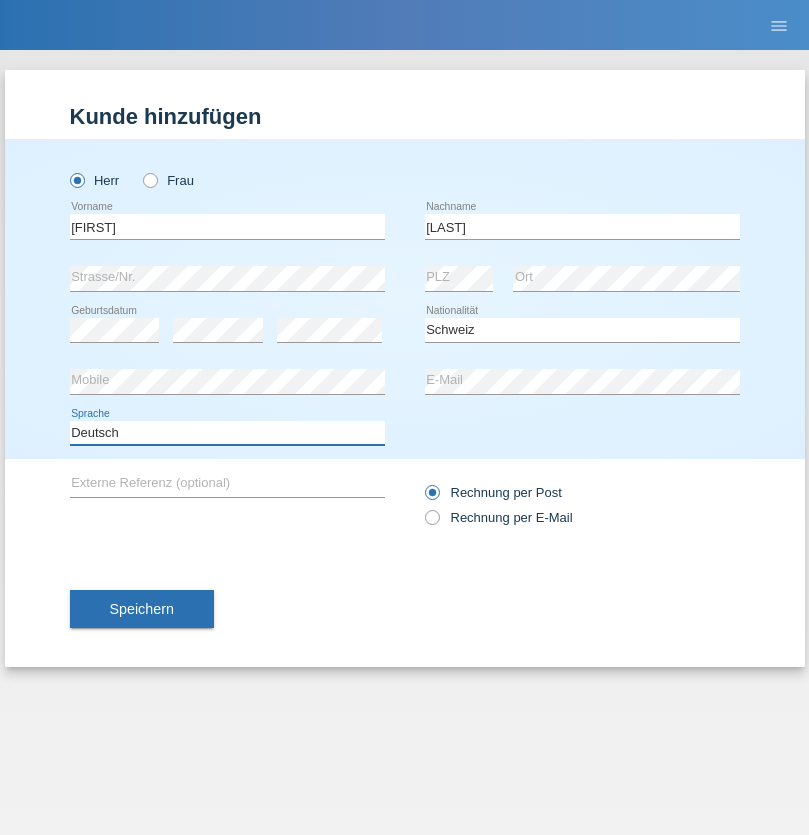 select on "en" 